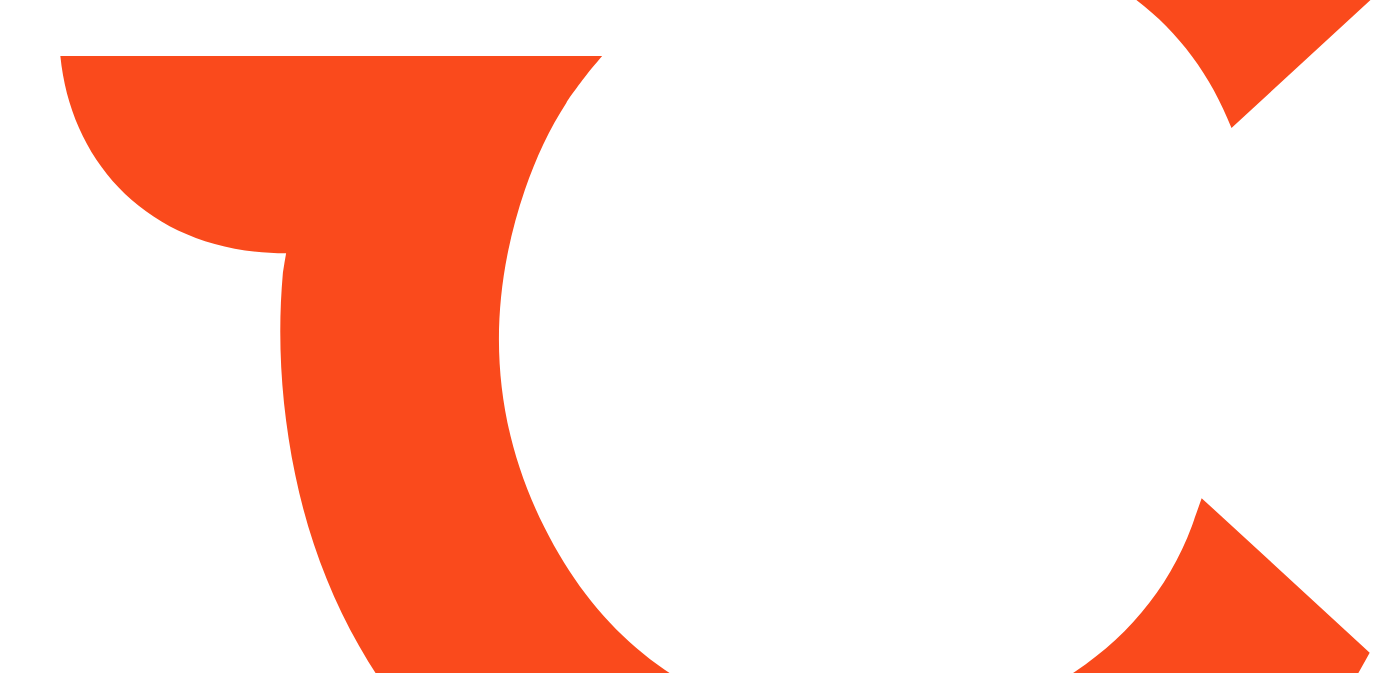 scroll, scrollTop: 0, scrollLeft: 0, axis: both 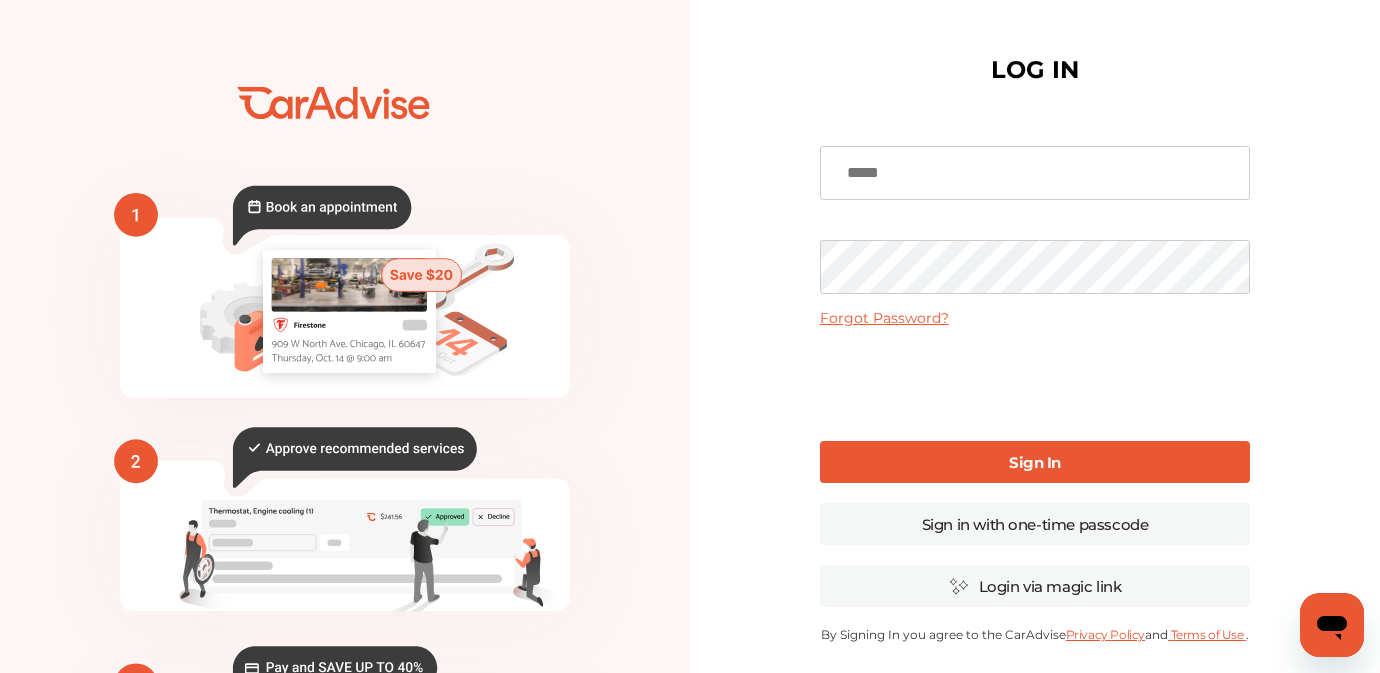 click at bounding box center (1035, 173) 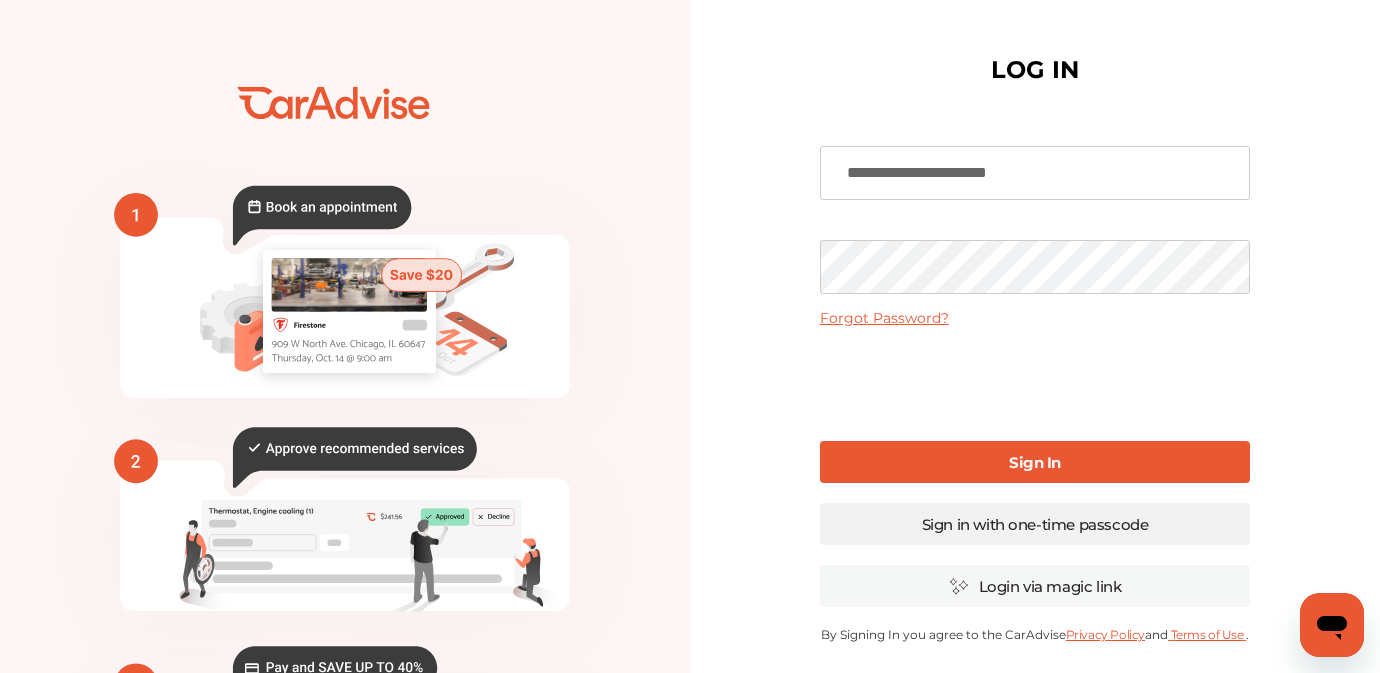 type on "**********" 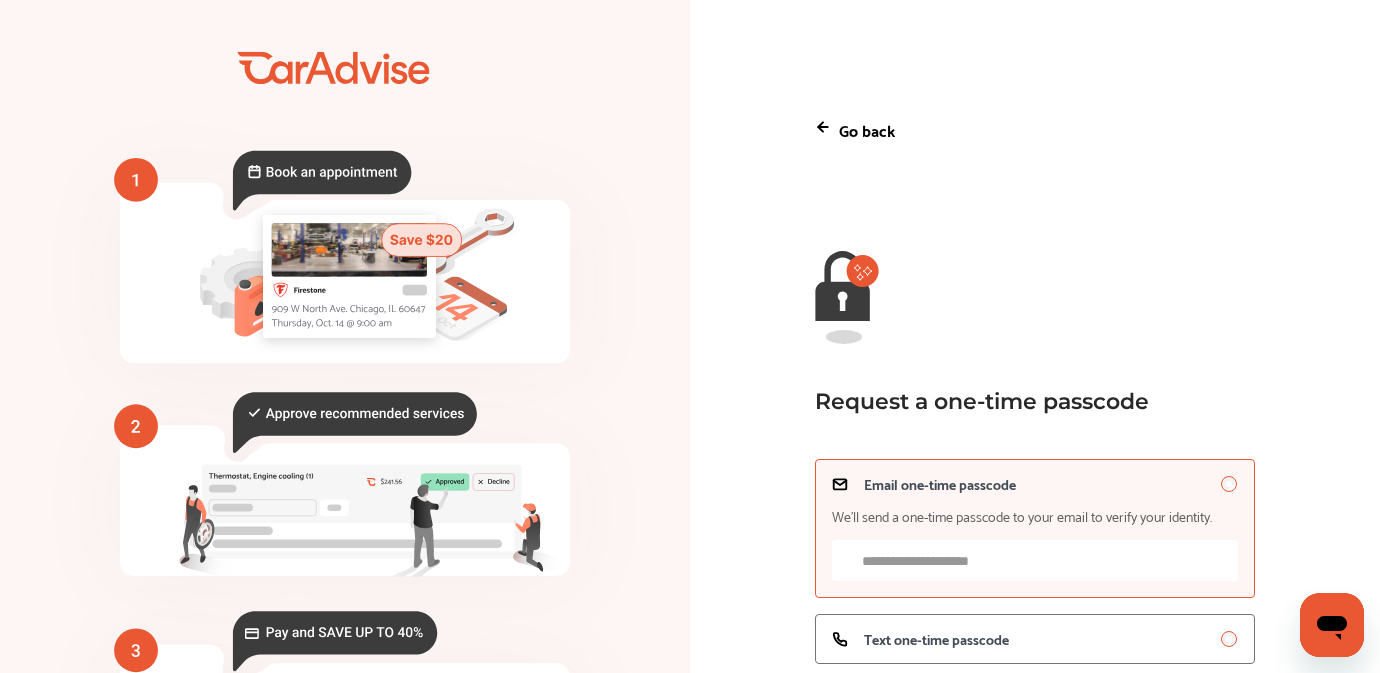 click on "Email one-time passcode We’ll send a one-time passcode to your email to verify your identity." at bounding box center [1035, 560] 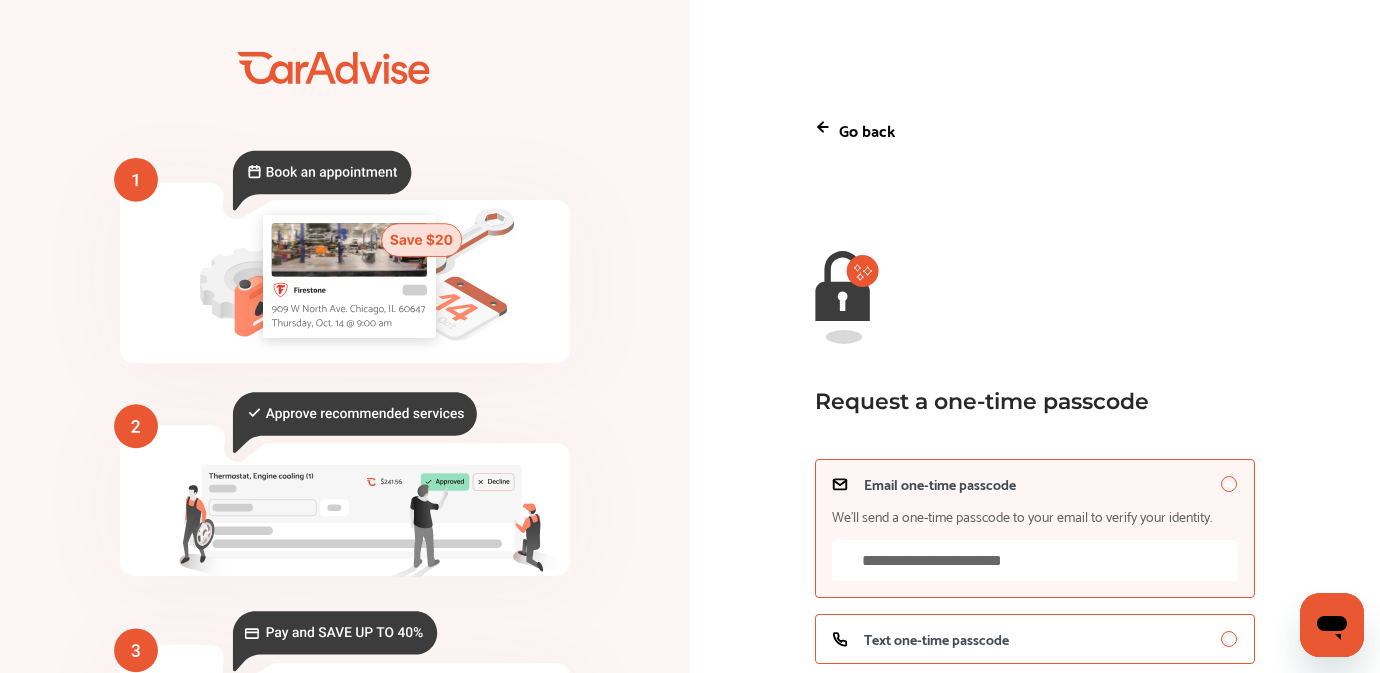 type on "**********" 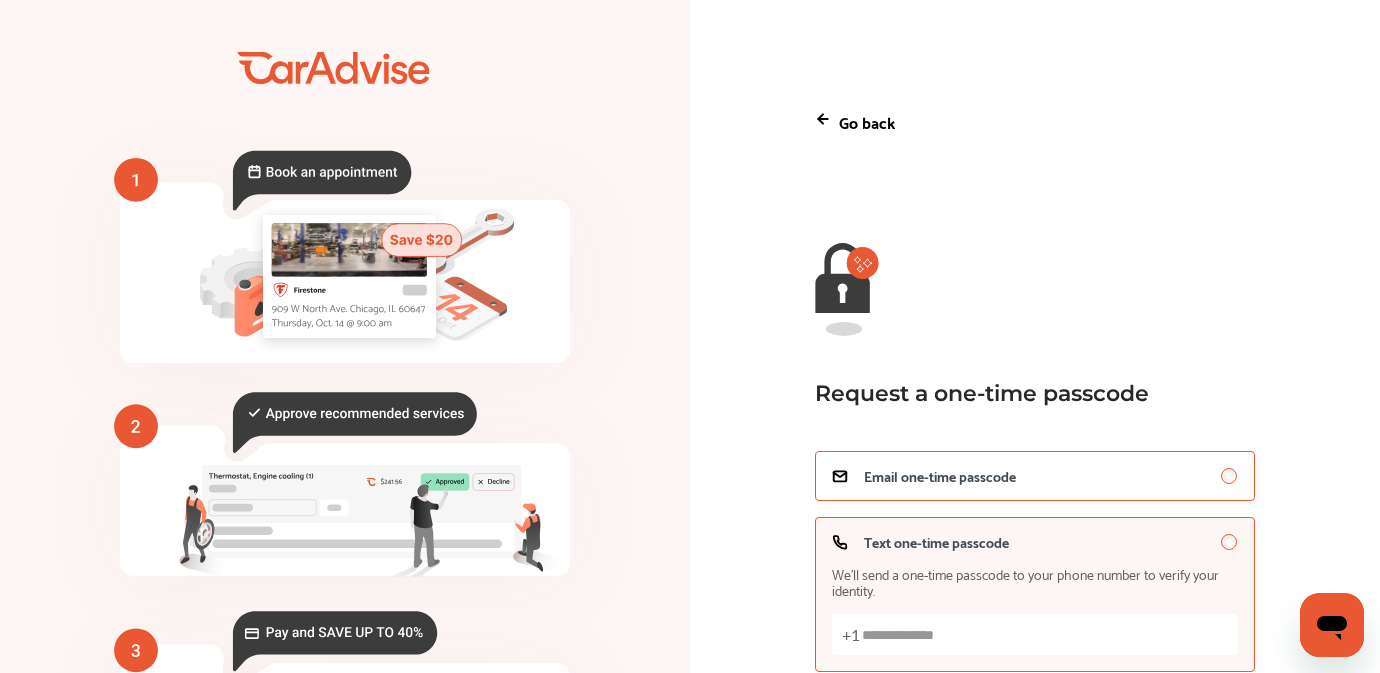 click on "Email one-time passcode" at bounding box center (1035, 476) 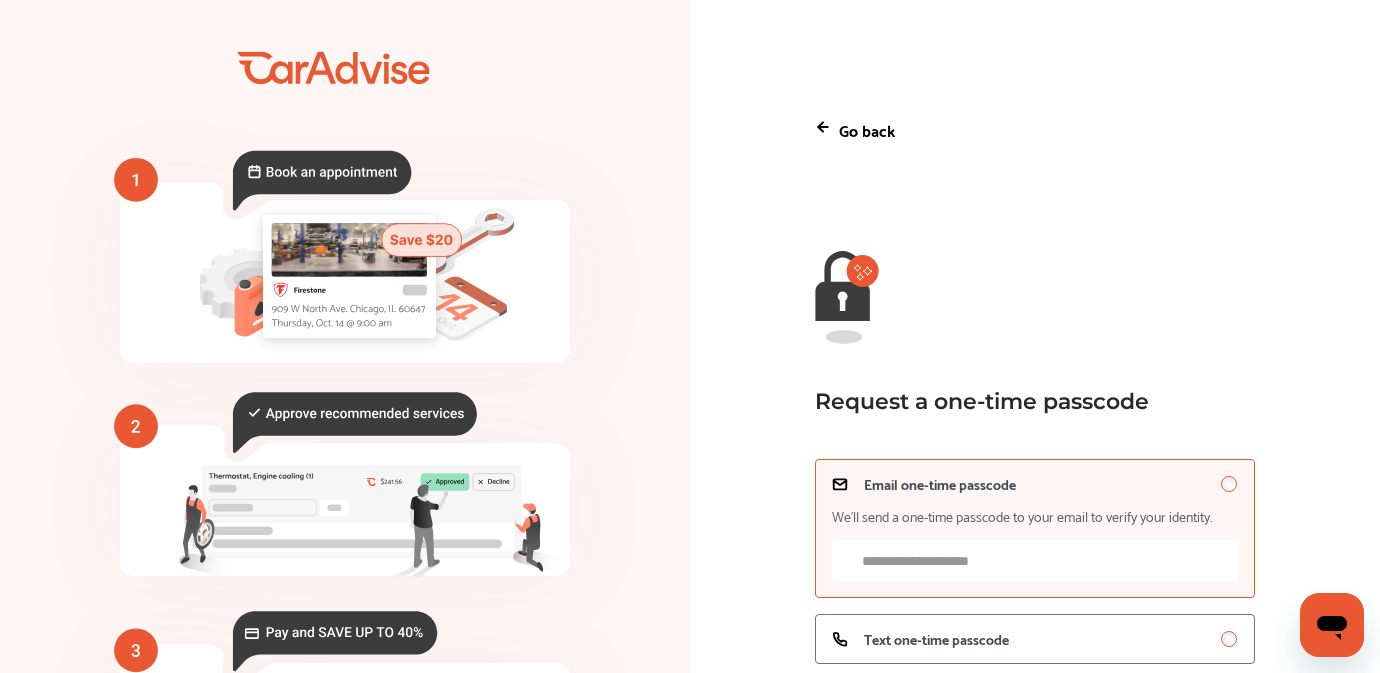 click on "Email one-time passcode We’ll send a one-time passcode to your email to verify your identity." at bounding box center (1035, 560) 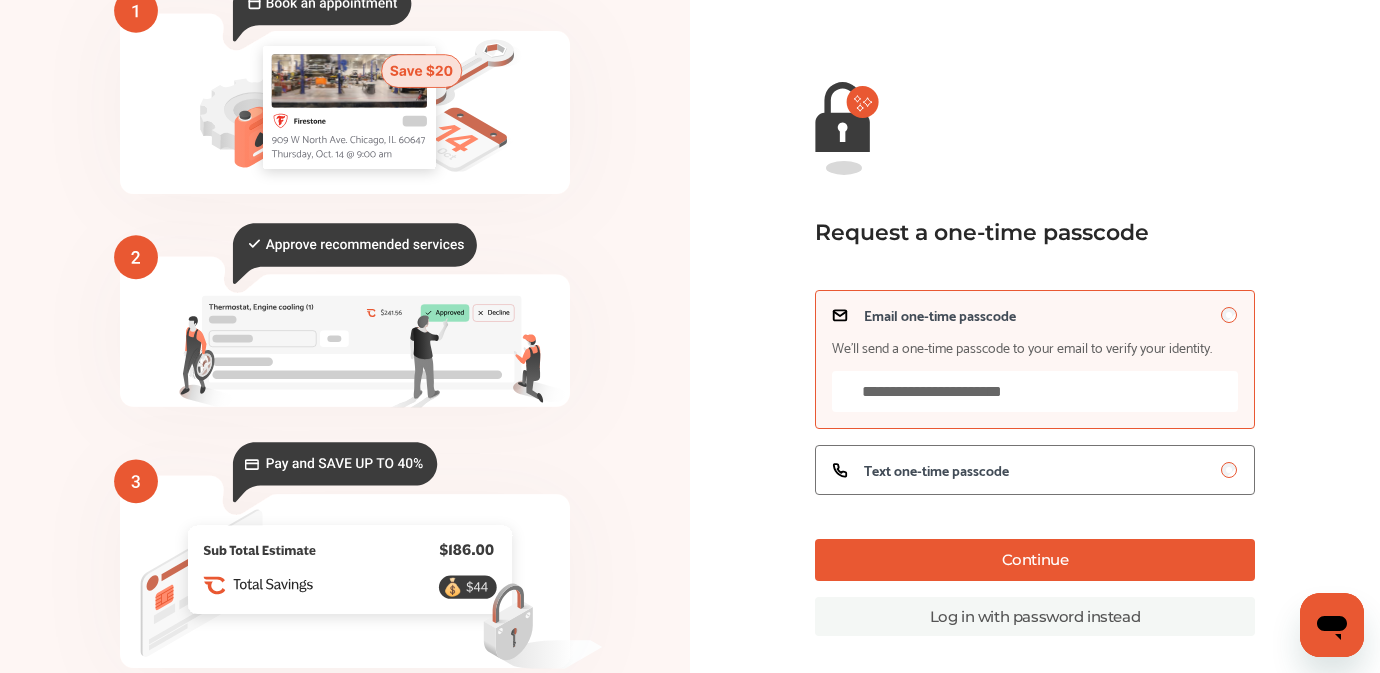 scroll, scrollTop: 172, scrollLeft: 0, axis: vertical 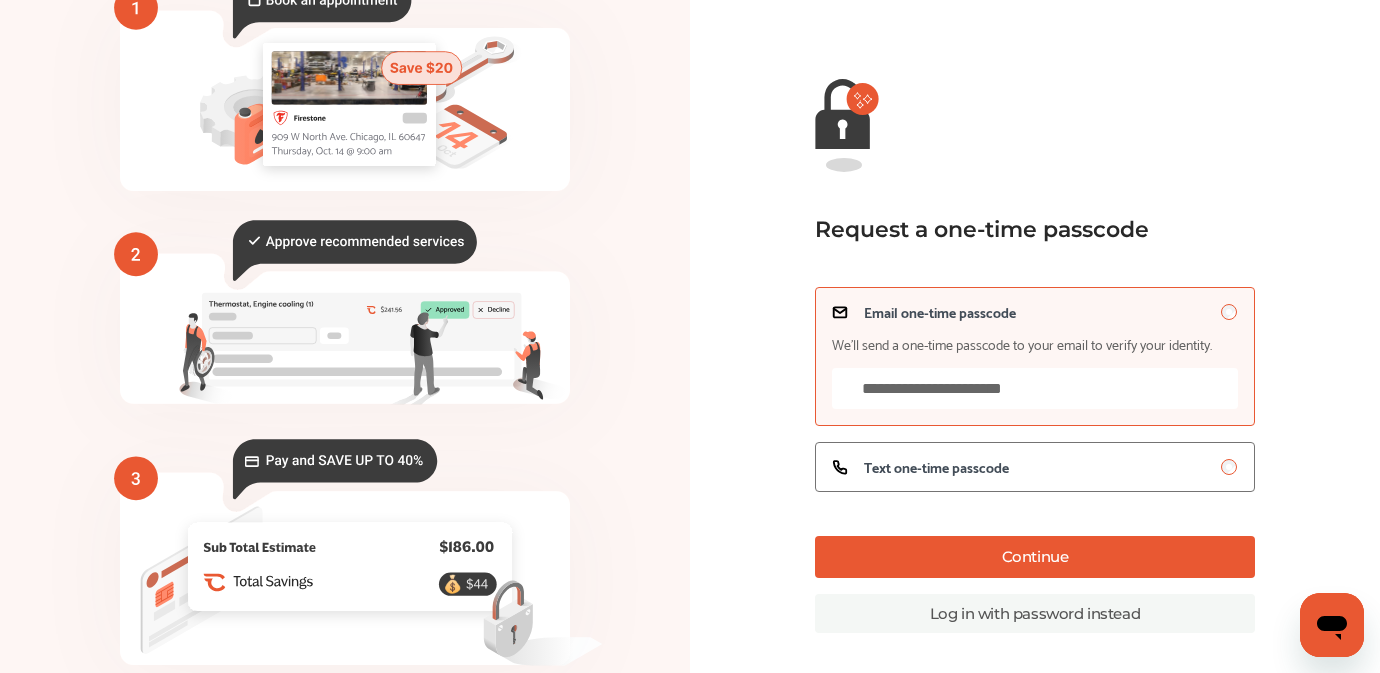type on "**********" 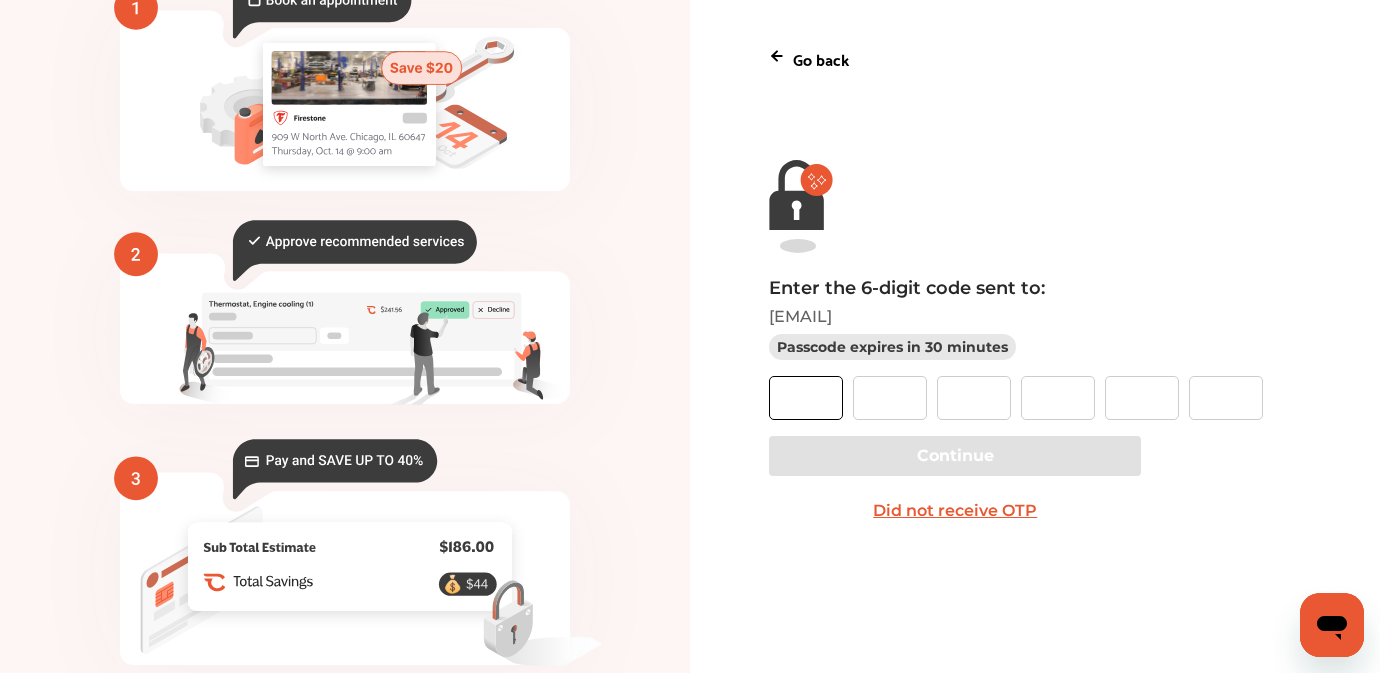 click at bounding box center [806, 398] 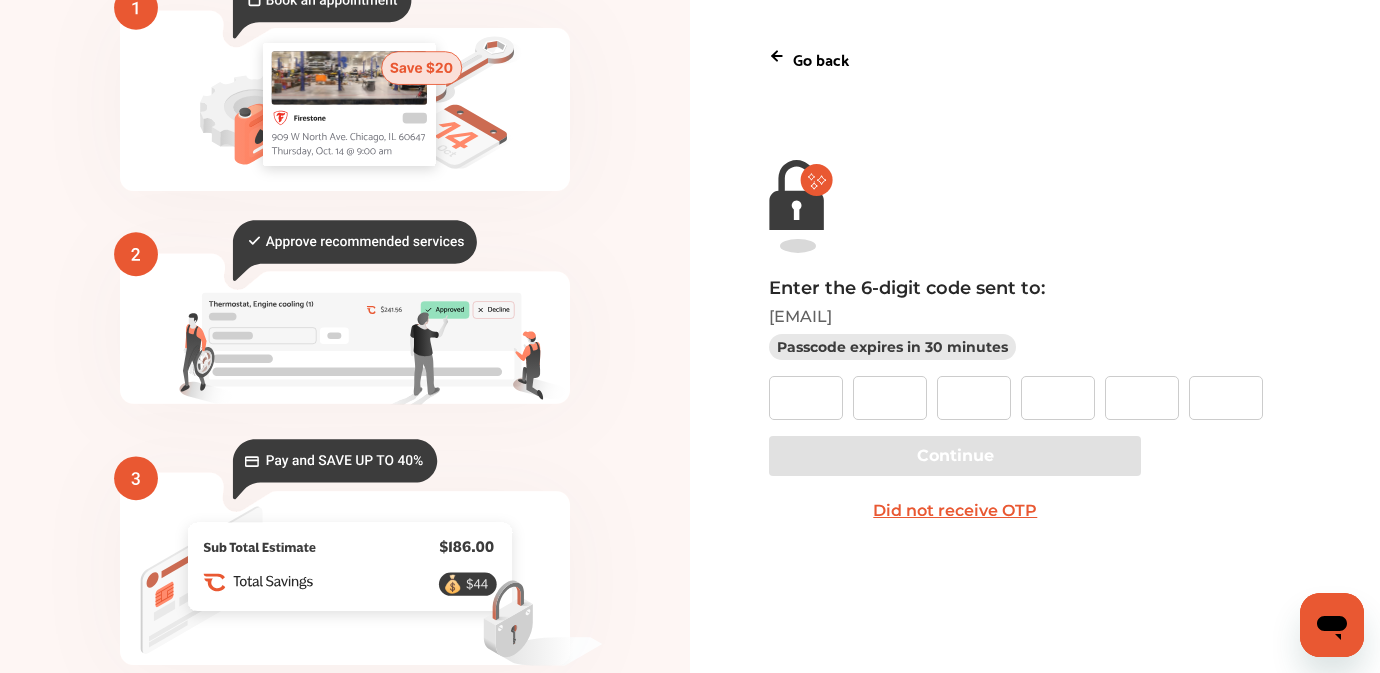 click on "Did not receive OTP" at bounding box center [955, 511] 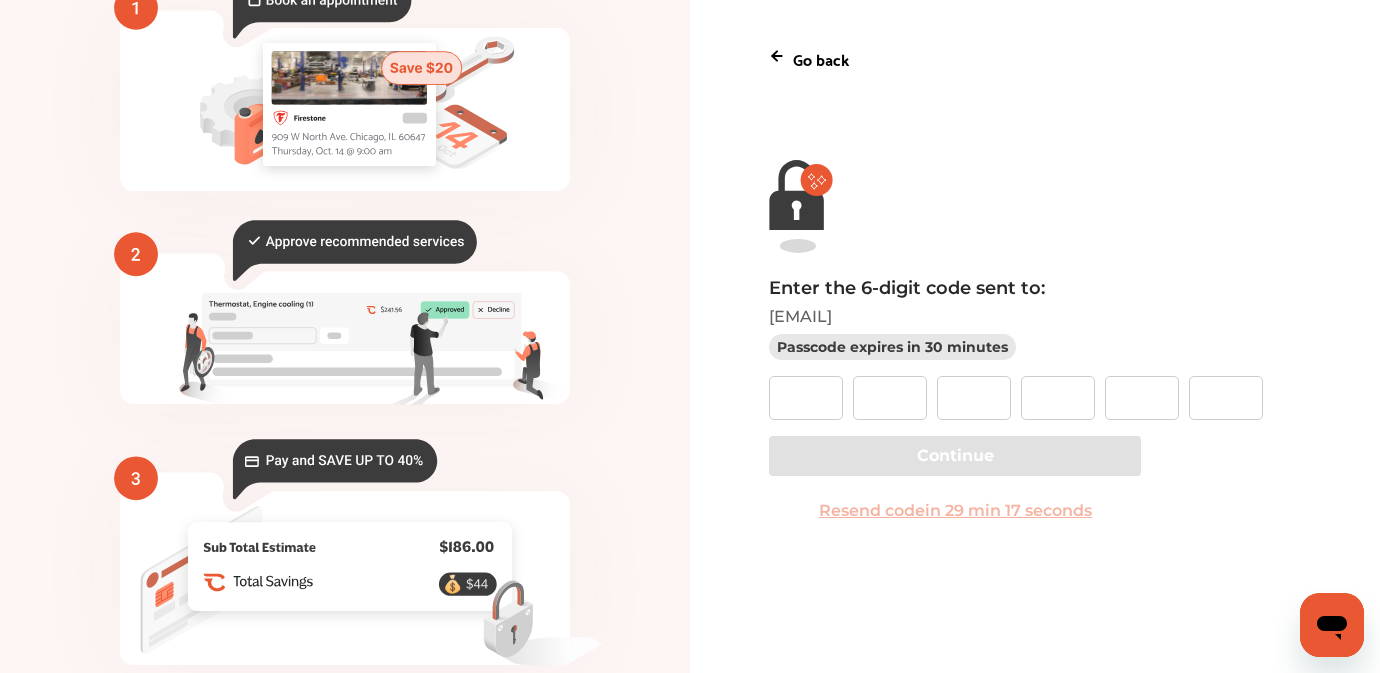 click on "Enter the 6-digit code sent to: [EMAIL] Passcode expires in 30 minutes Continue Resend code  in 29 min 17 seconds" at bounding box center [1034, 404] 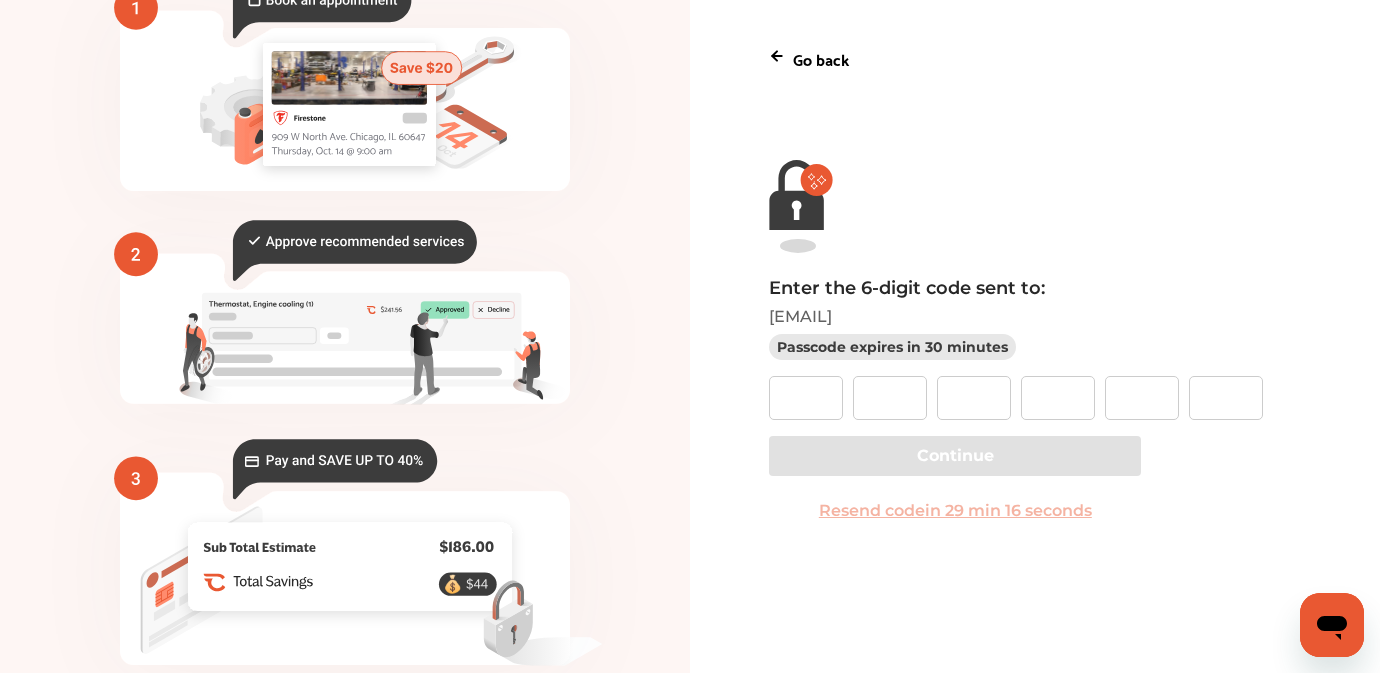 click on "Go back Enter the 6-digit code sent to: [EMAIL] Passcode expires in 30 minutes Continue Resend code  in 29 min 16 seconds" at bounding box center (1034, 280) 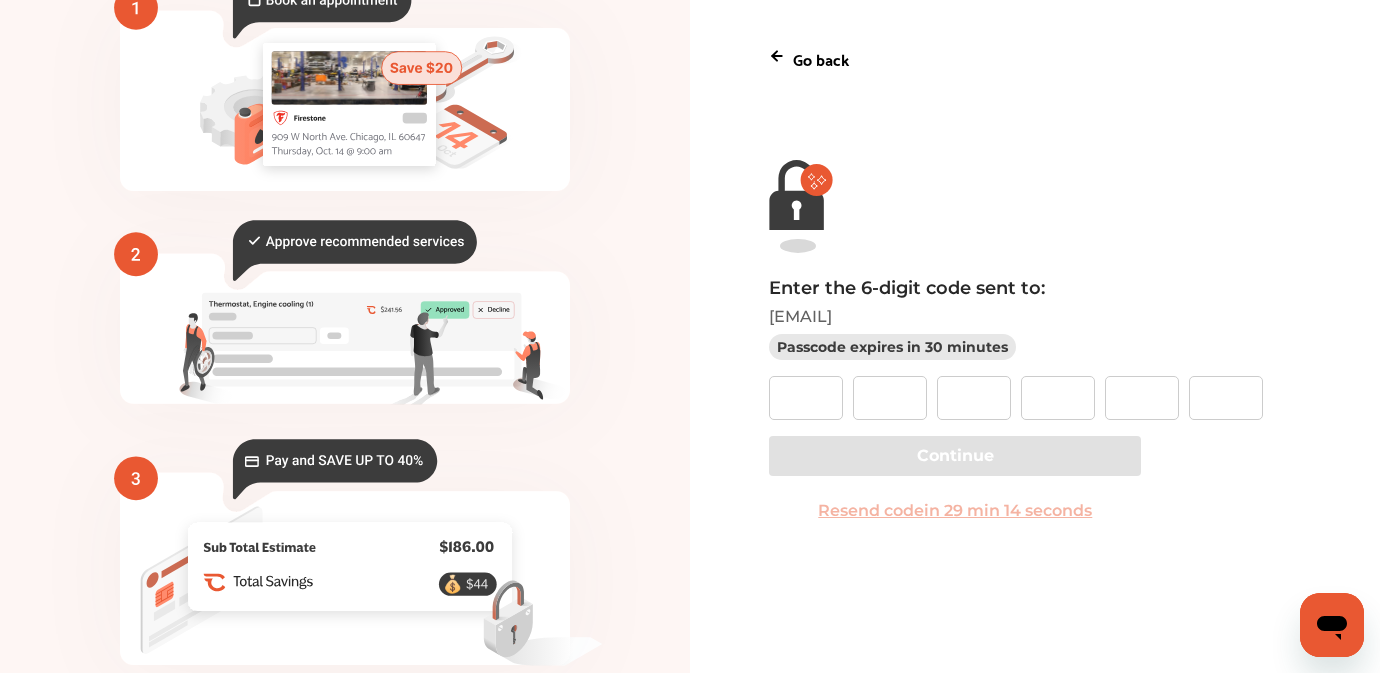 click on "Enter the 6-digit code sent to: [EMAIL] Passcode expires in 30 minutes Continue Resend code  in 29 min 14 seconds" at bounding box center [1034, 404] 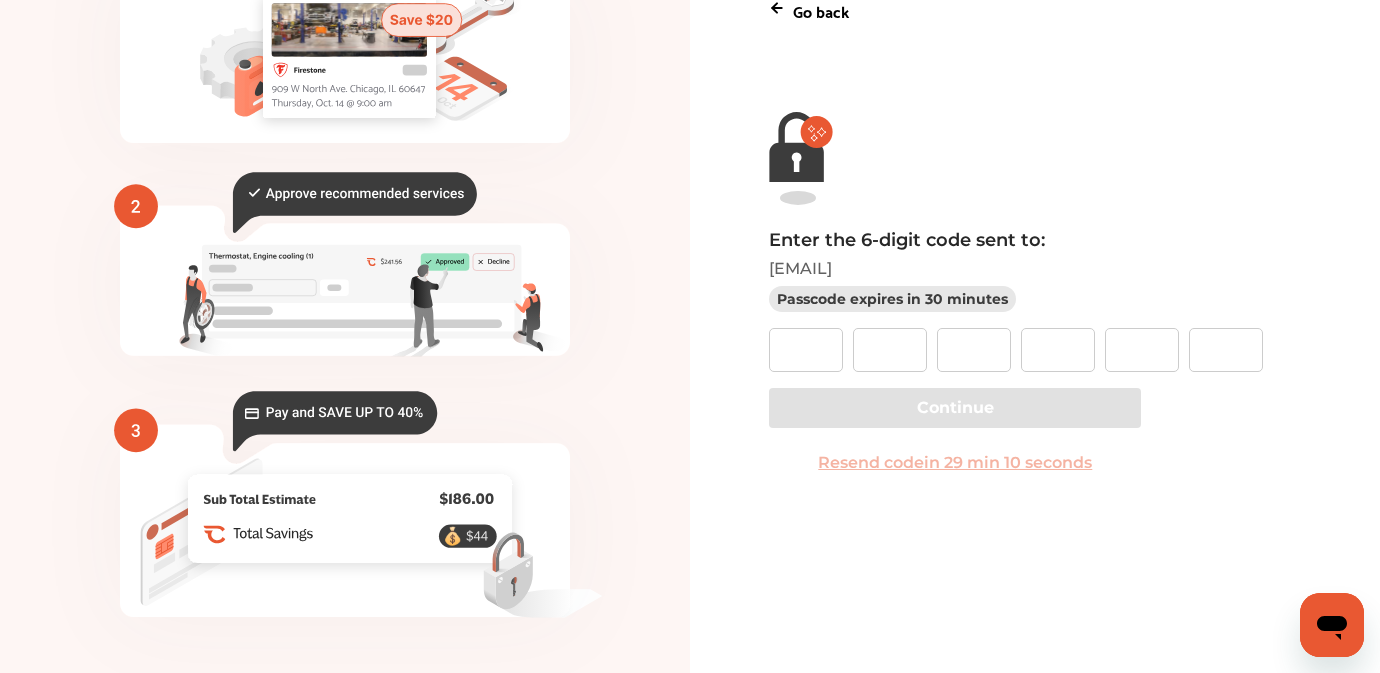 scroll, scrollTop: 231, scrollLeft: 0, axis: vertical 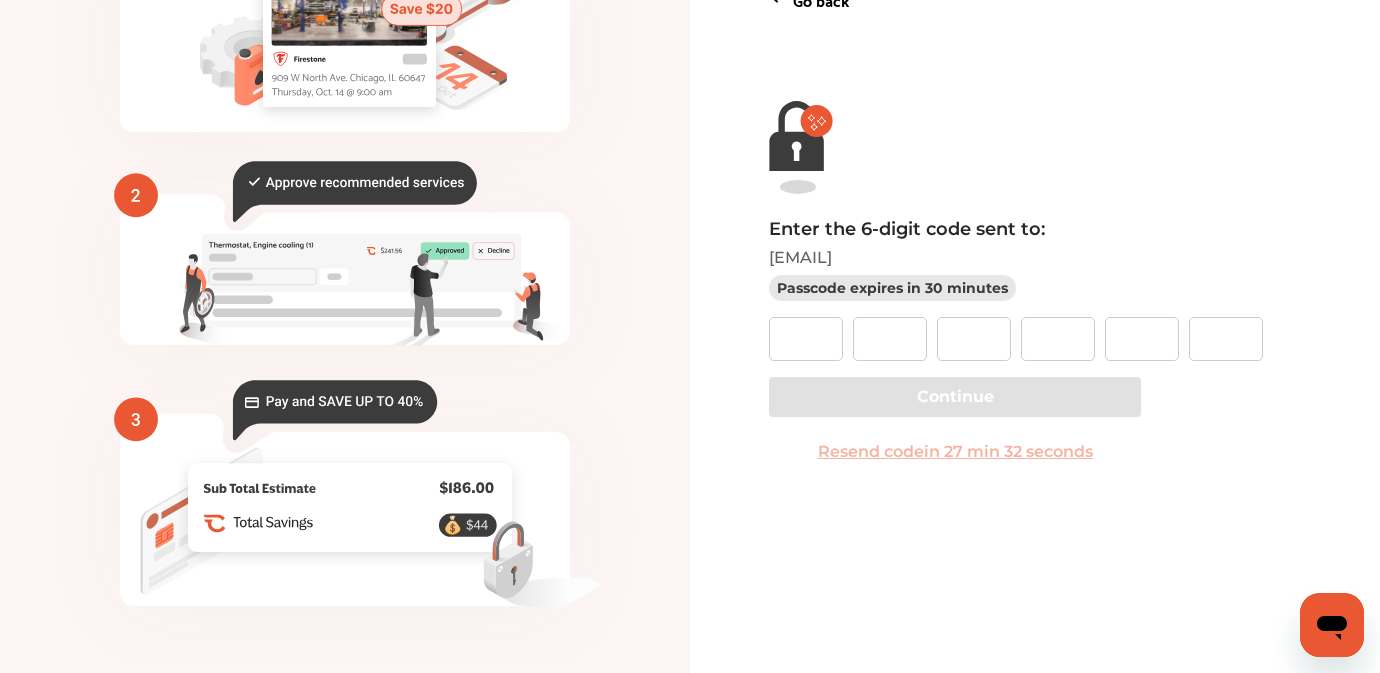 click on "Enter the 6-digit code sent to: [EMAIL] Passcode expires in 30 minutes Continue Resend code  in 27 min 32 seconds" at bounding box center [1034, 345] 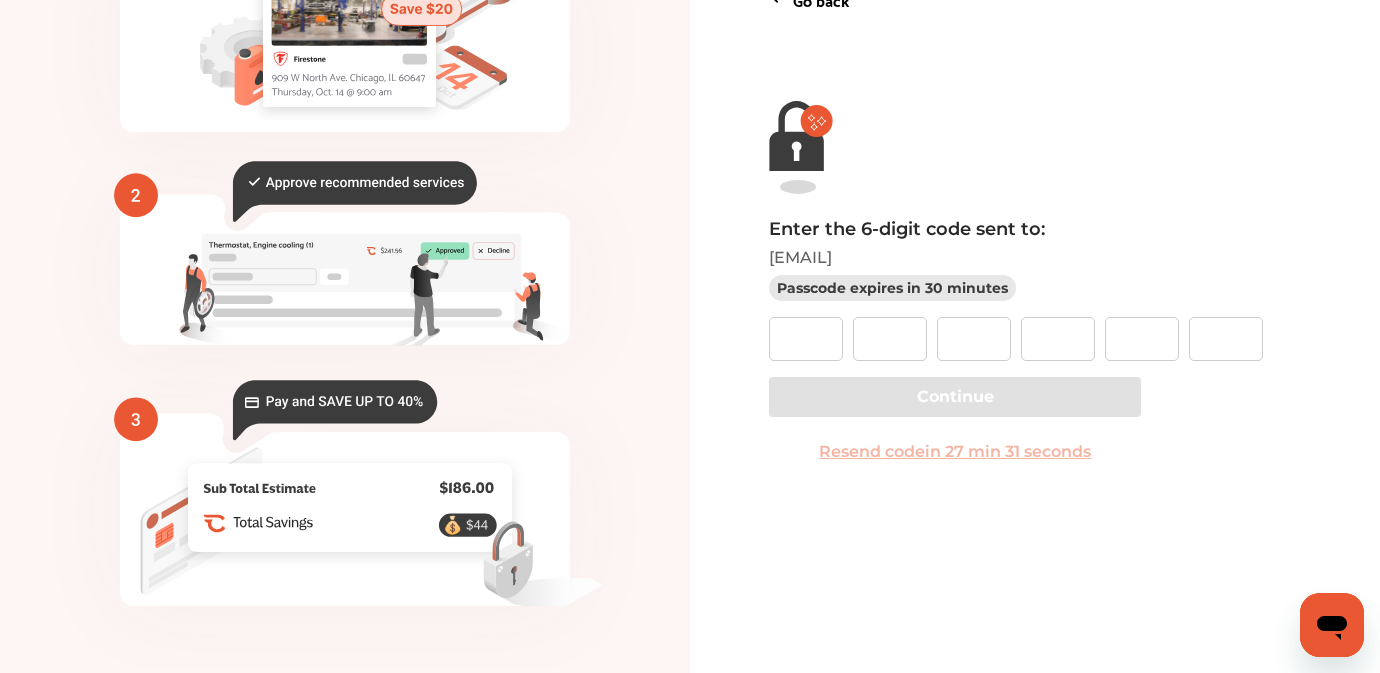 click on "Enter the 6-digit code sent to: [EMAIL] Passcode expires in 30 minutes Continue Resend code  in 27 min 31 seconds" at bounding box center [1034, 345] 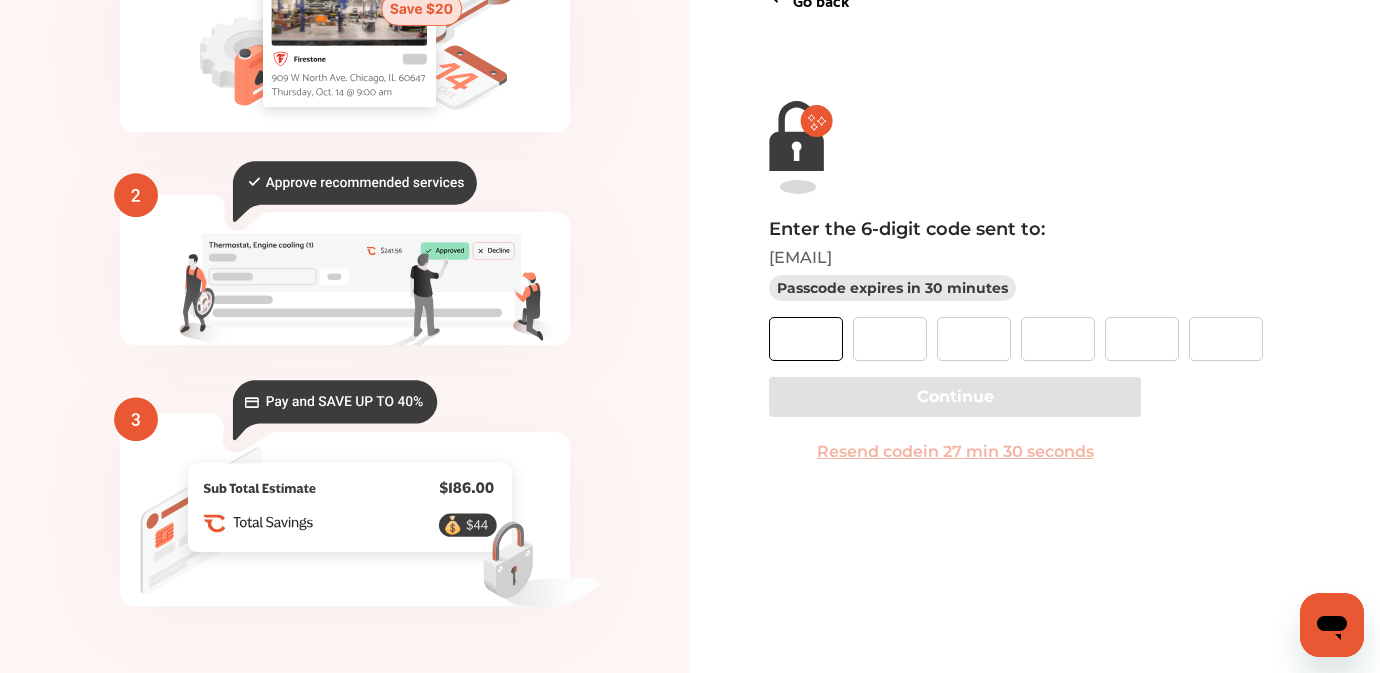 click at bounding box center [806, 339] 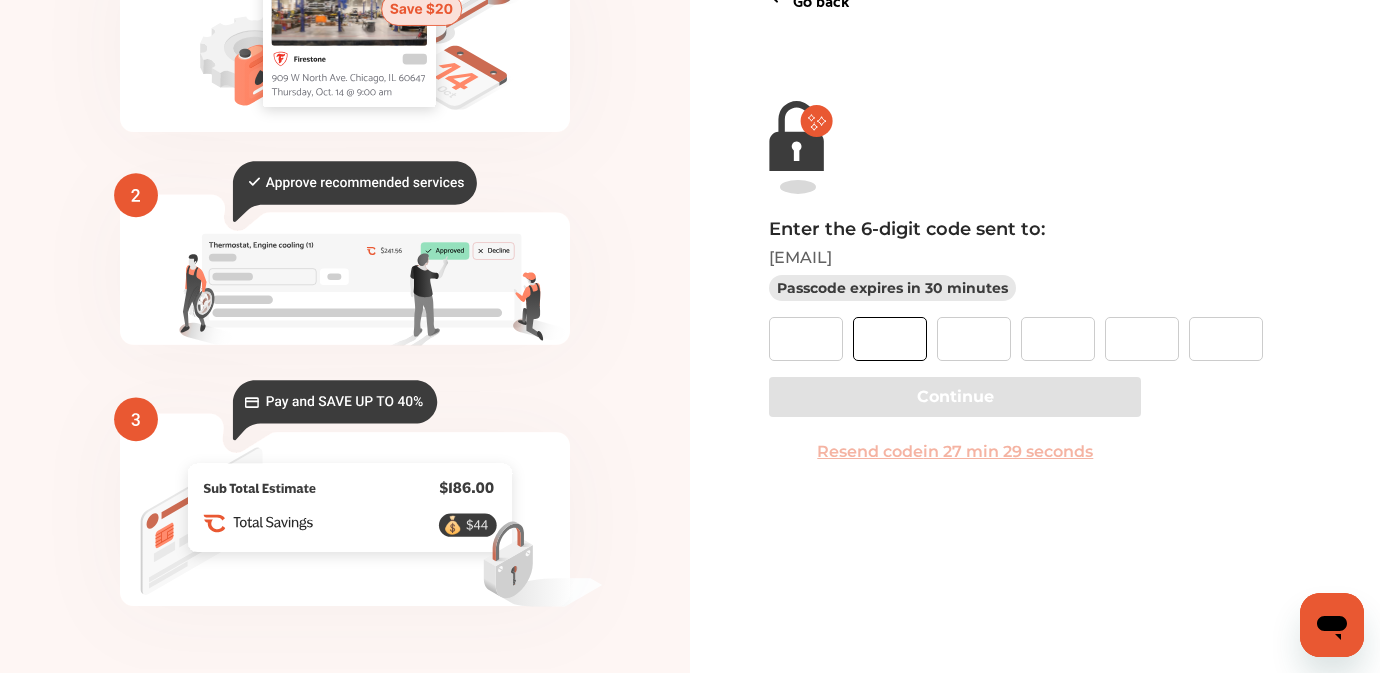 click at bounding box center [890, 339] 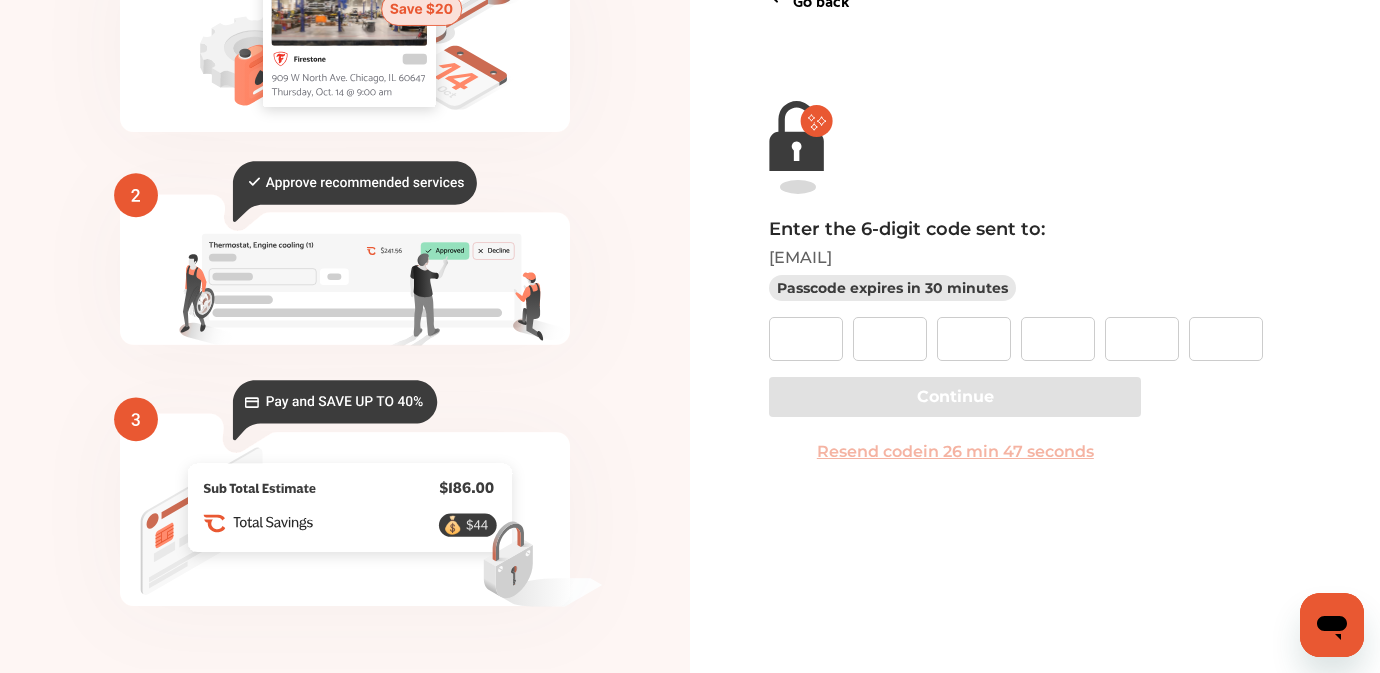 click on "Go back Enter the 6-digit code sent to: [EMAIL] Passcode expires in 30 minutes Continue Resend code  in 26 min 47 seconds" at bounding box center [1034, 221] 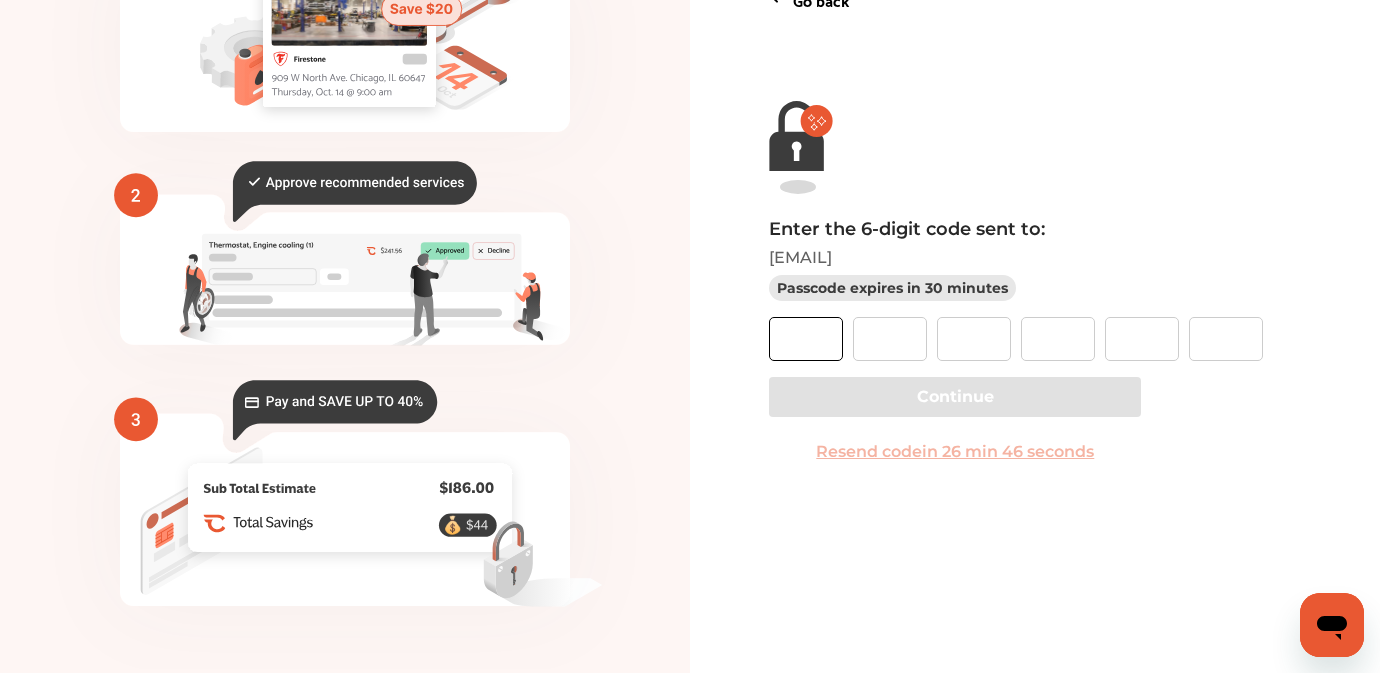 click at bounding box center (806, 339) 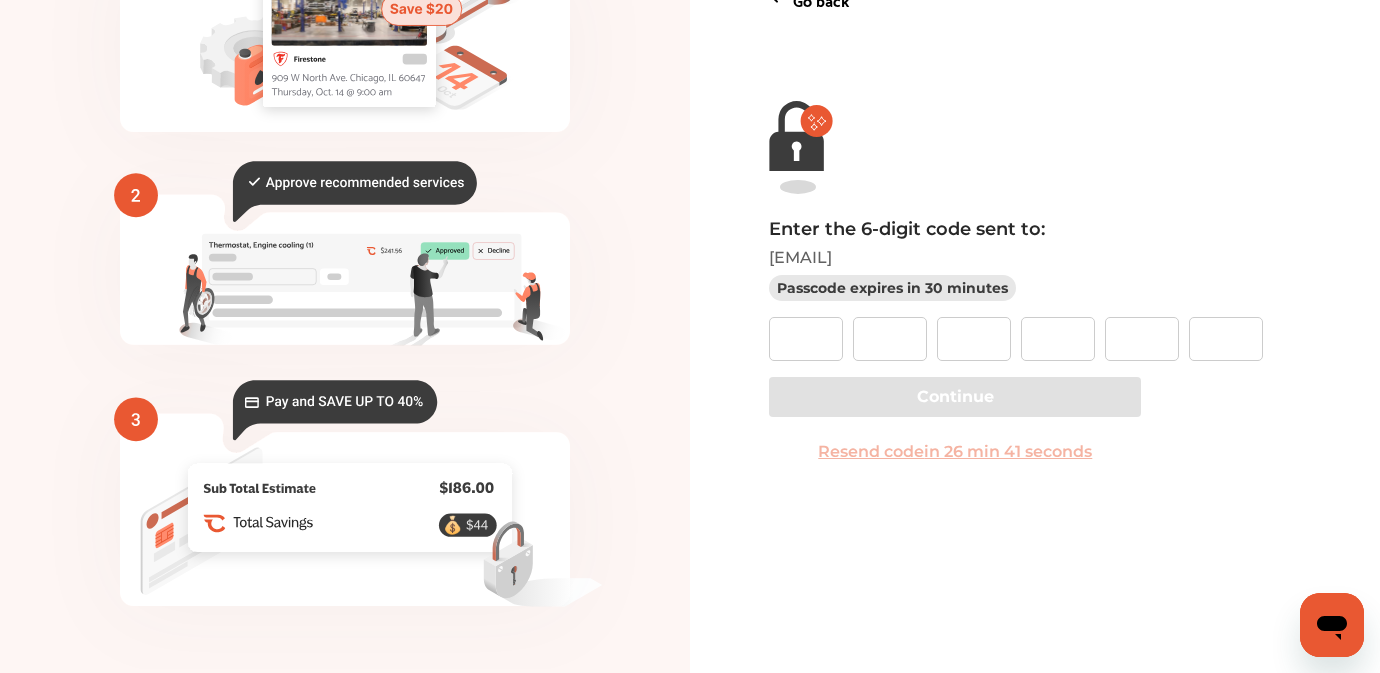 click on "Go back Enter the 6-digit code sent to: [EMAIL] Passcode expires in 30 minutes Continue Resend code  in 26 min 41 seconds" at bounding box center (1034, 221) 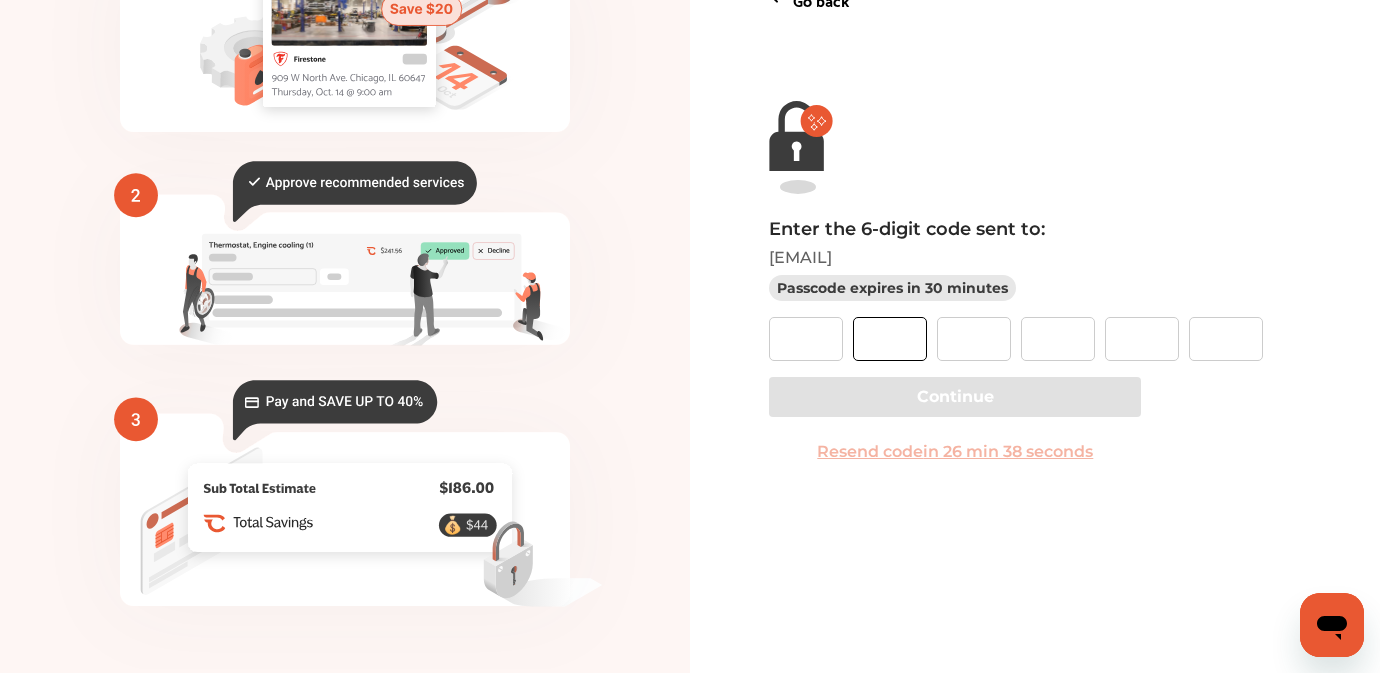 drag, startPoint x: 878, startPoint y: 351, endPoint x: 856, endPoint y: 351, distance: 22 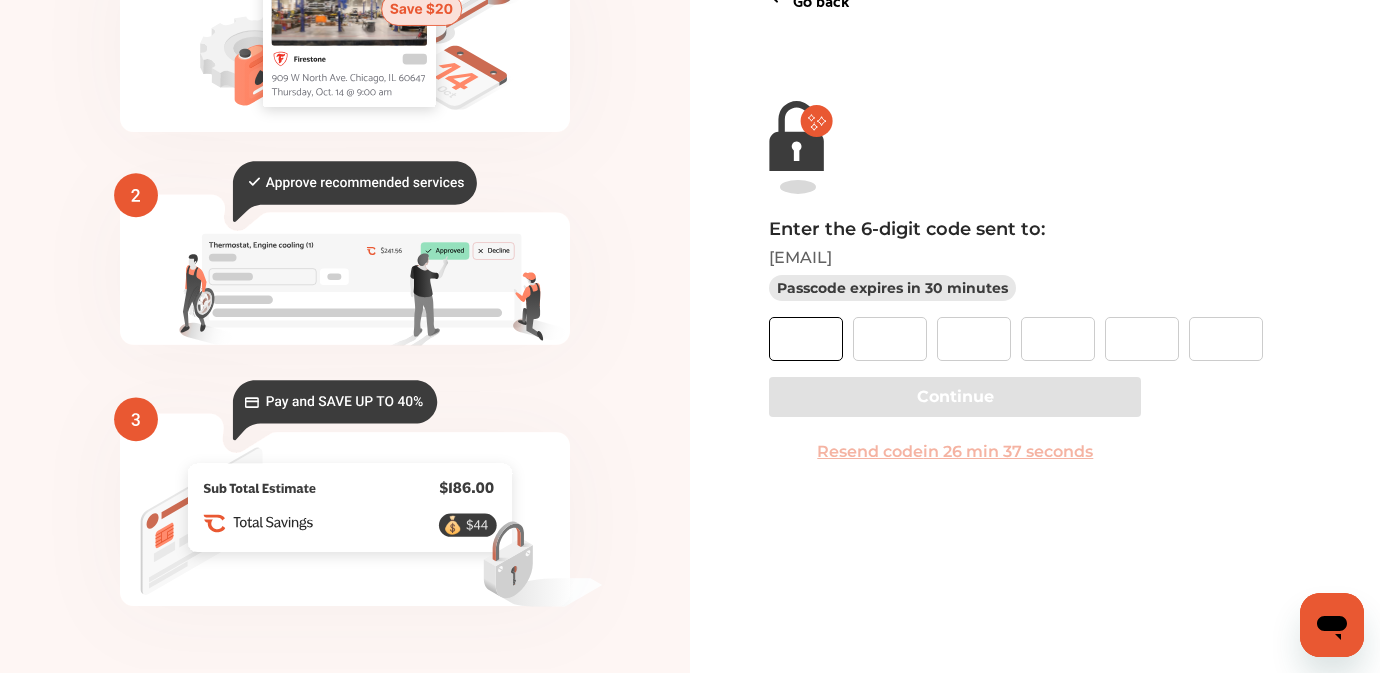 click at bounding box center [806, 339] 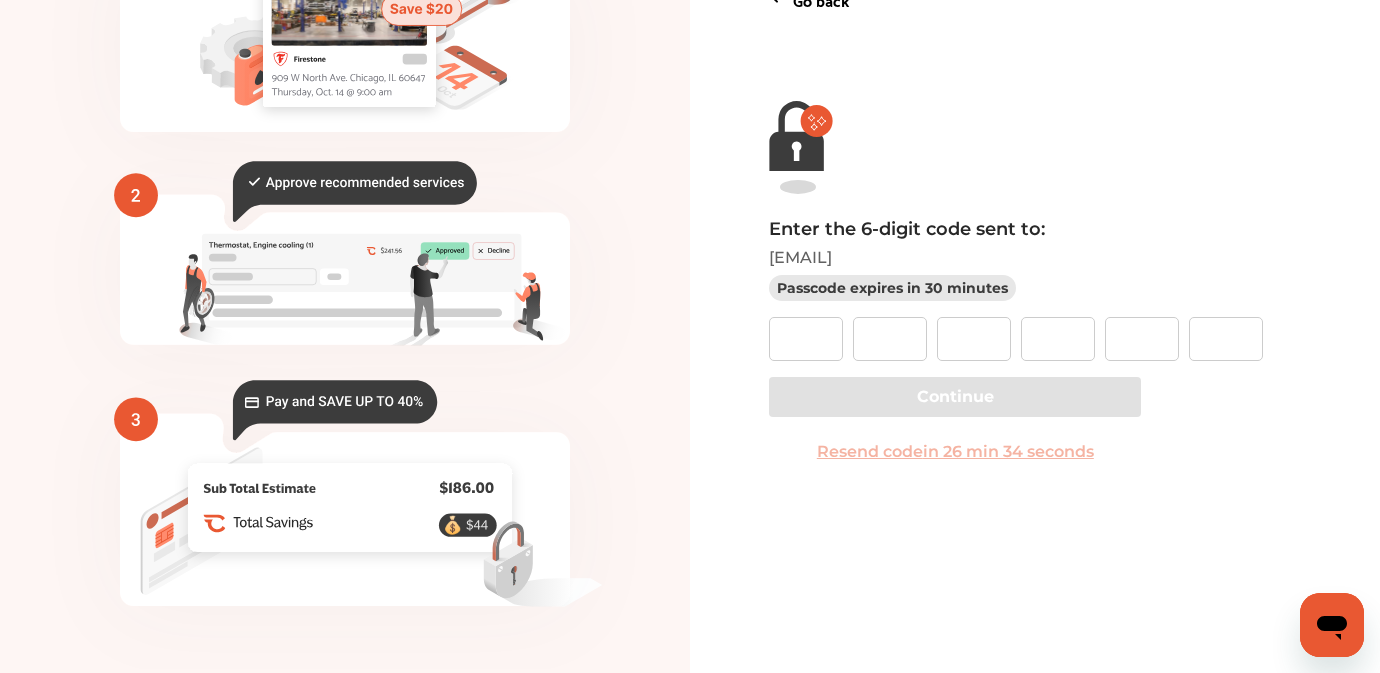 click on "Enter the 6-digit code sent to: [EMAIL] Passcode expires in 30 minutes Continue Resend code  in 26 min 34 seconds" at bounding box center [1034, 345] 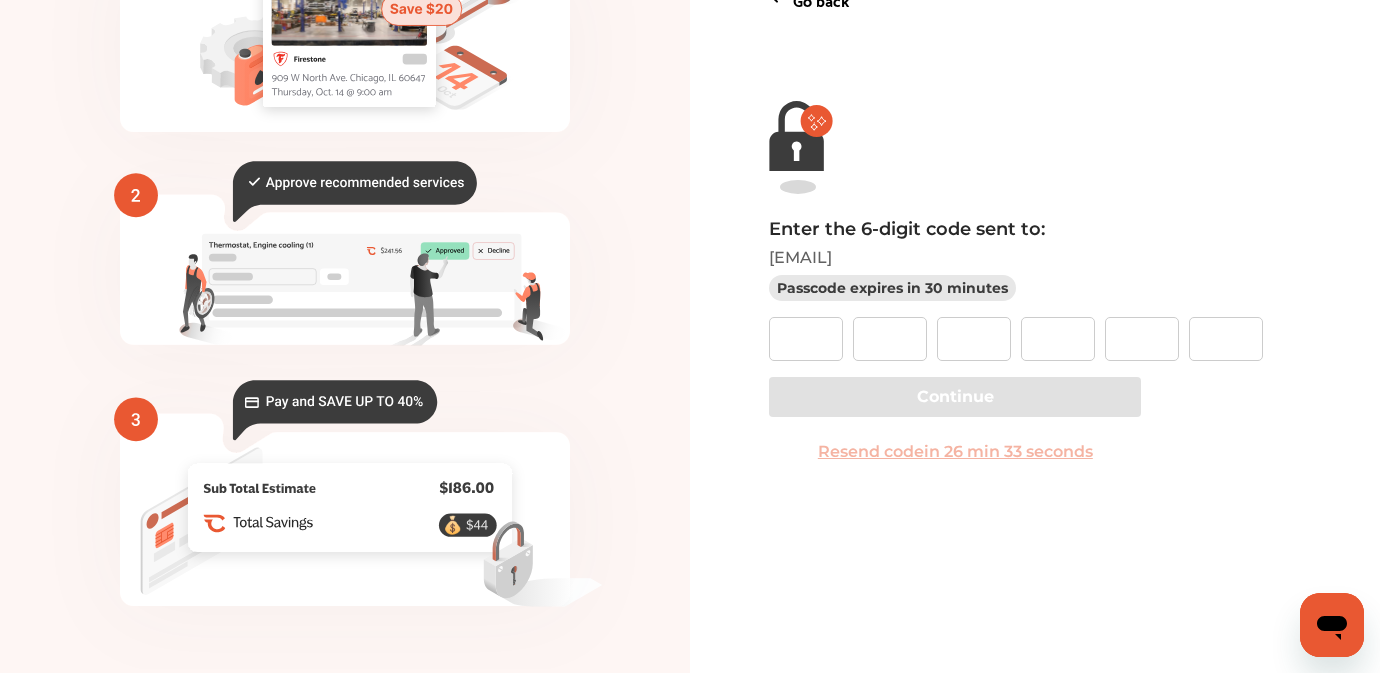 click on "Enter the 6-digit code sent to: [EMAIL] Passcode expires in 30 minutes Continue Resend code  in 26 min 33 seconds" at bounding box center [1034, 345] 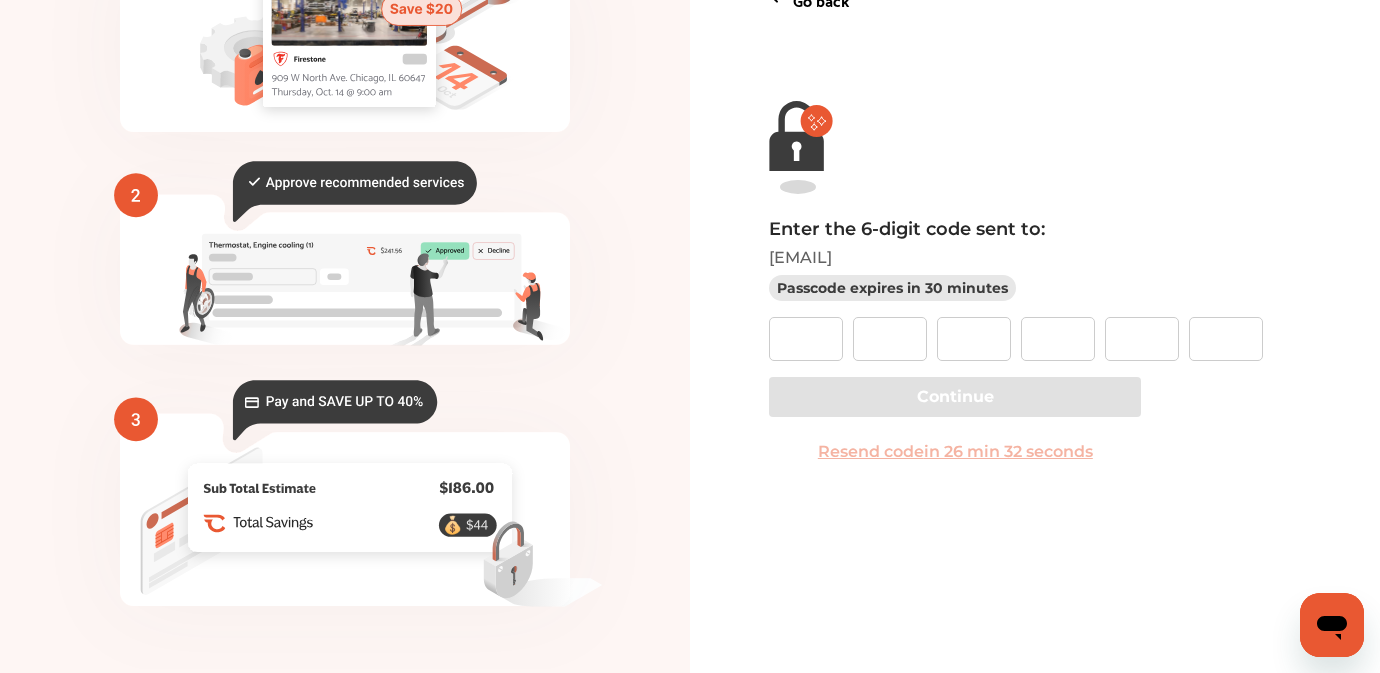 click on "Enter the 6-digit code sent to: [EMAIL] Passcode expires in 30 minutes Continue Resend code  in 26 min 32 seconds" at bounding box center (1034, 345) 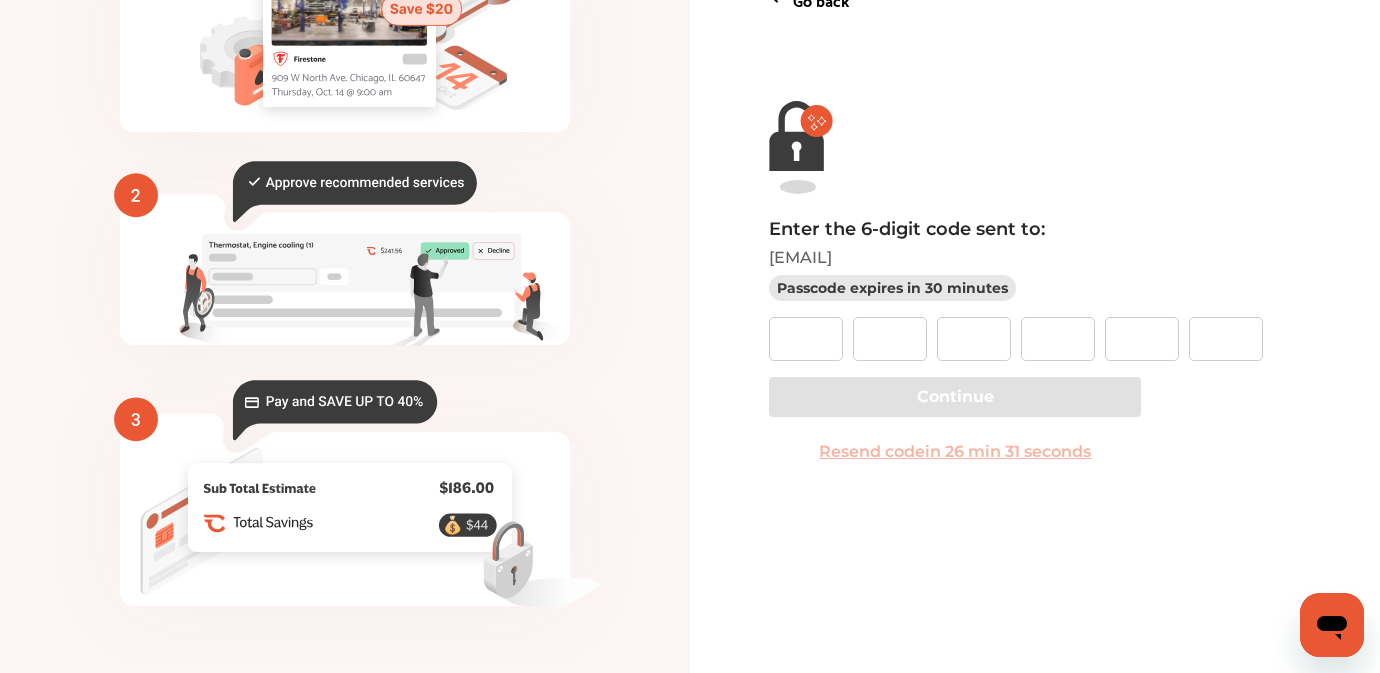 drag, startPoint x: 876, startPoint y: 452, endPoint x: 890, endPoint y: 452, distance: 14 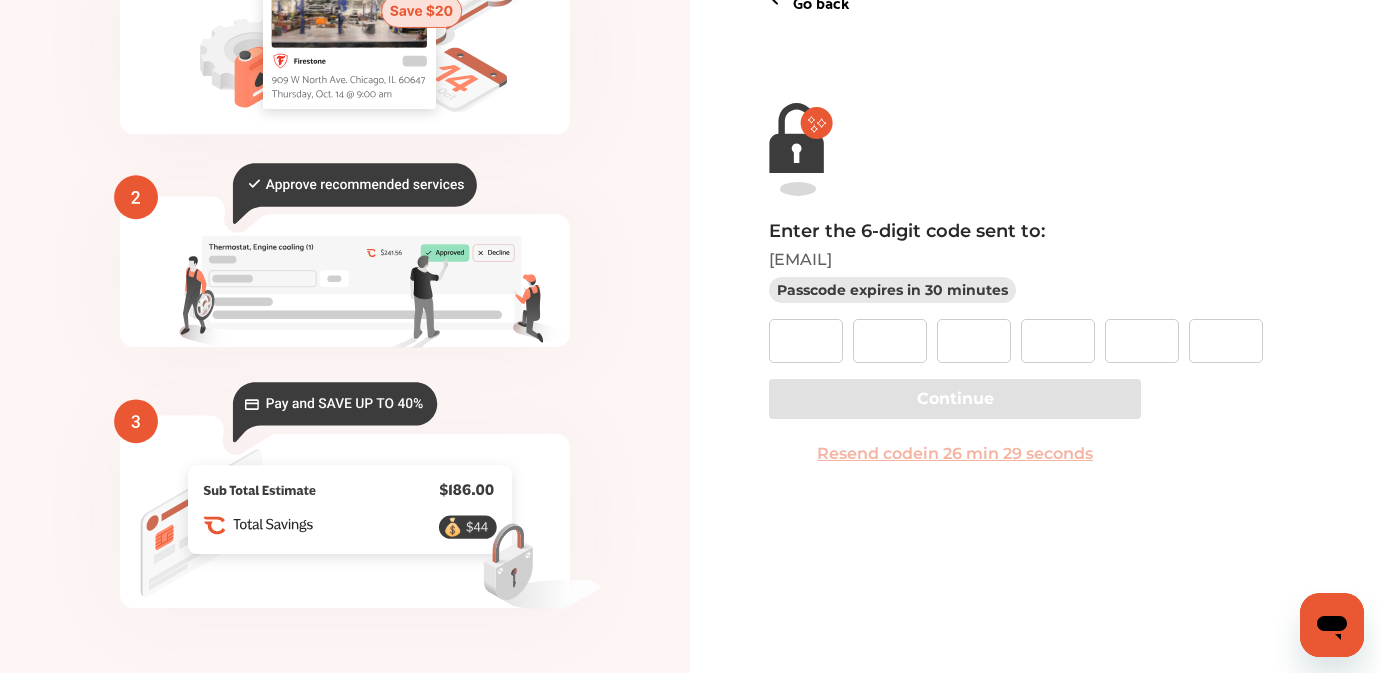 scroll, scrollTop: 0, scrollLeft: 0, axis: both 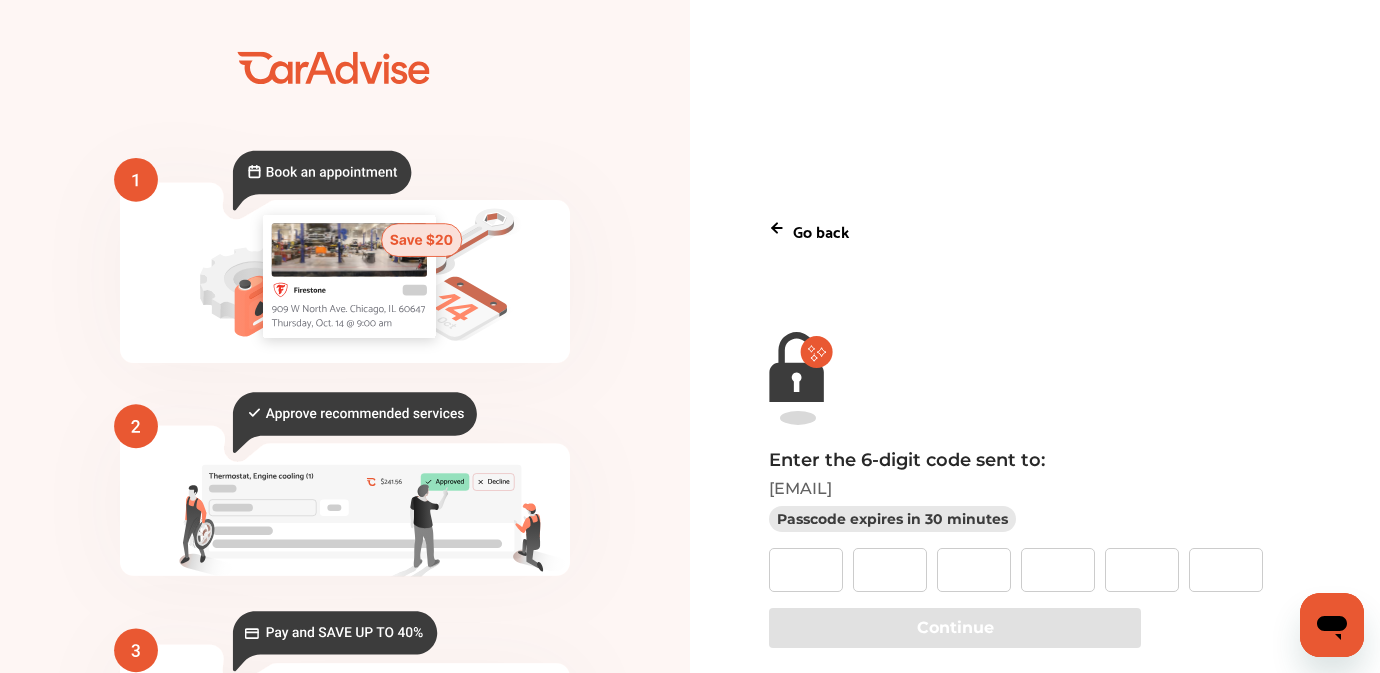 click on "Go back" at bounding box center [1034, 230] 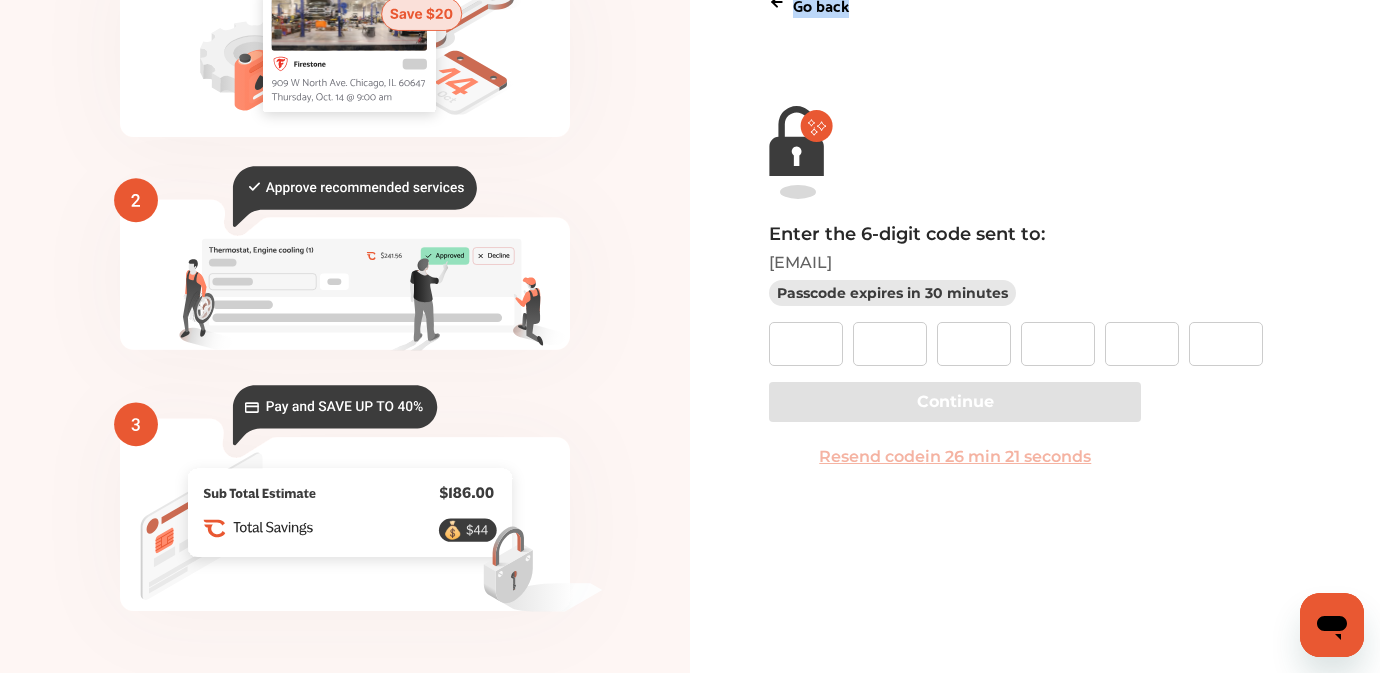scroll, scrollTop: 231, scrollLeft: 0, axis: vertical 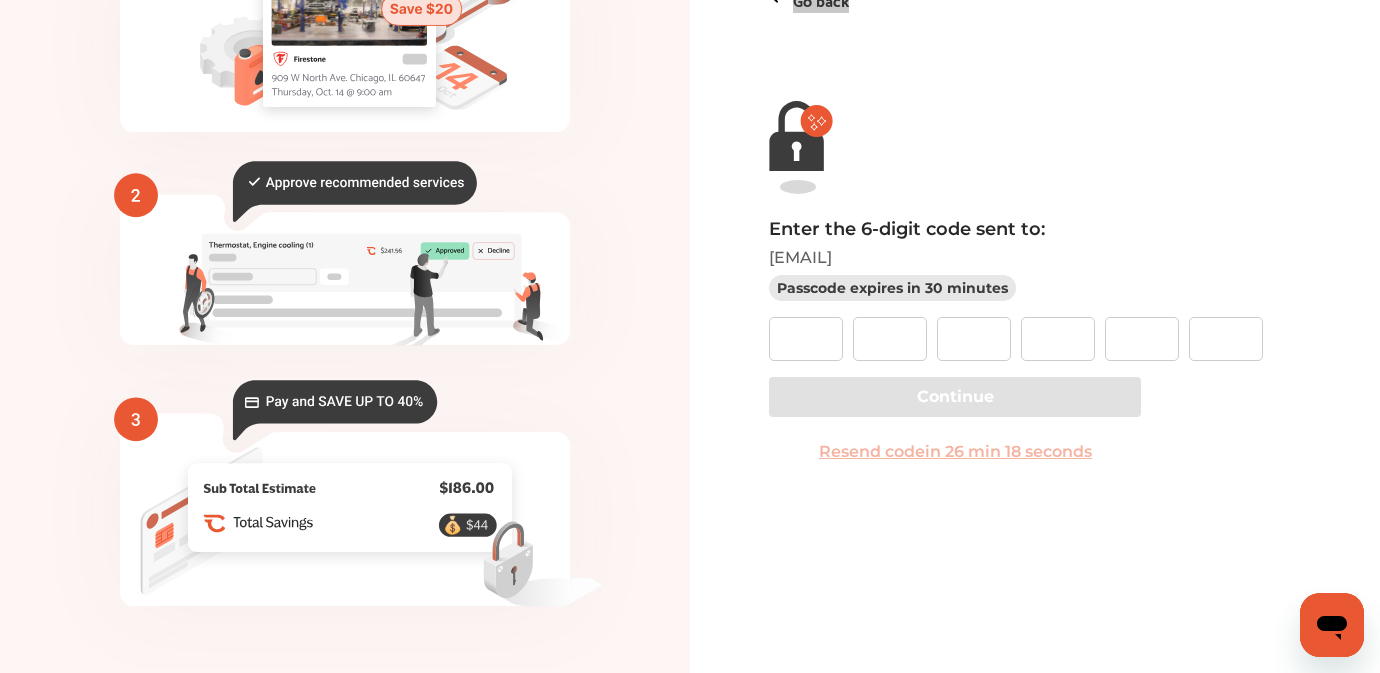 click at bounding box center [1332, 625] 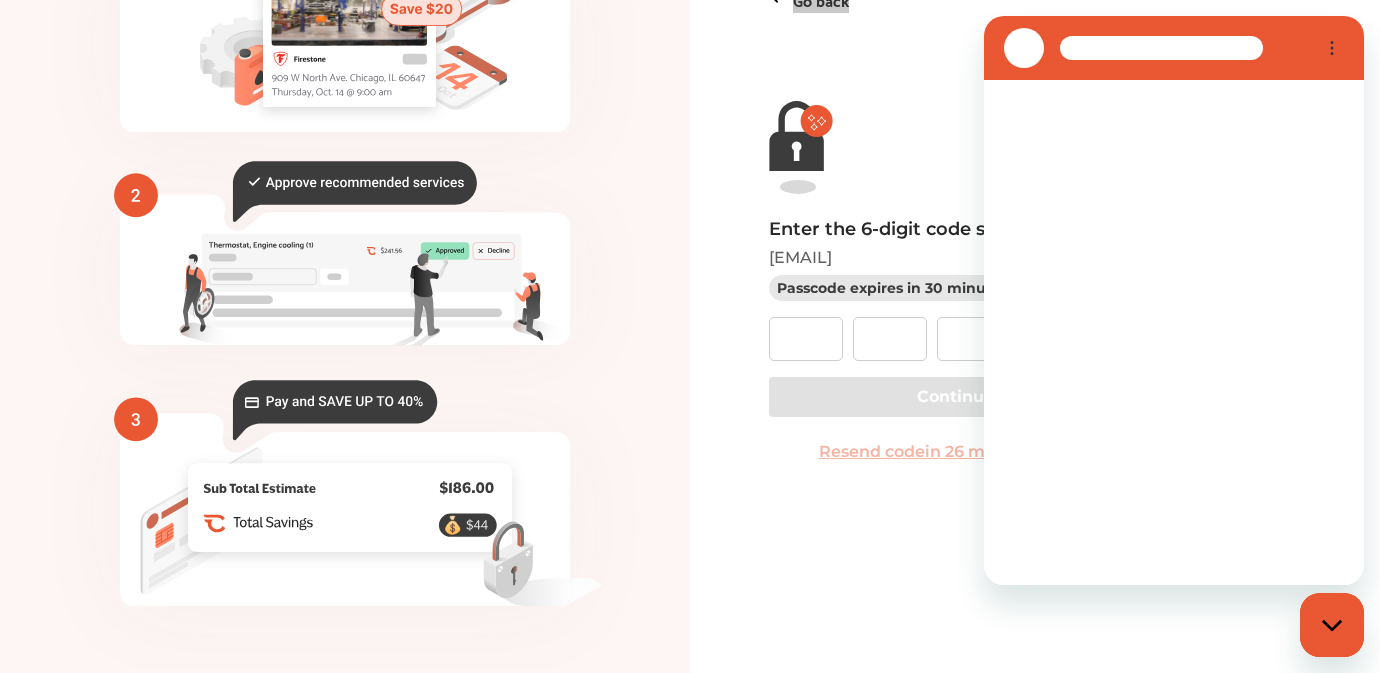 scroll, scrollTop: 0, scrollLeft: 0, axis: both 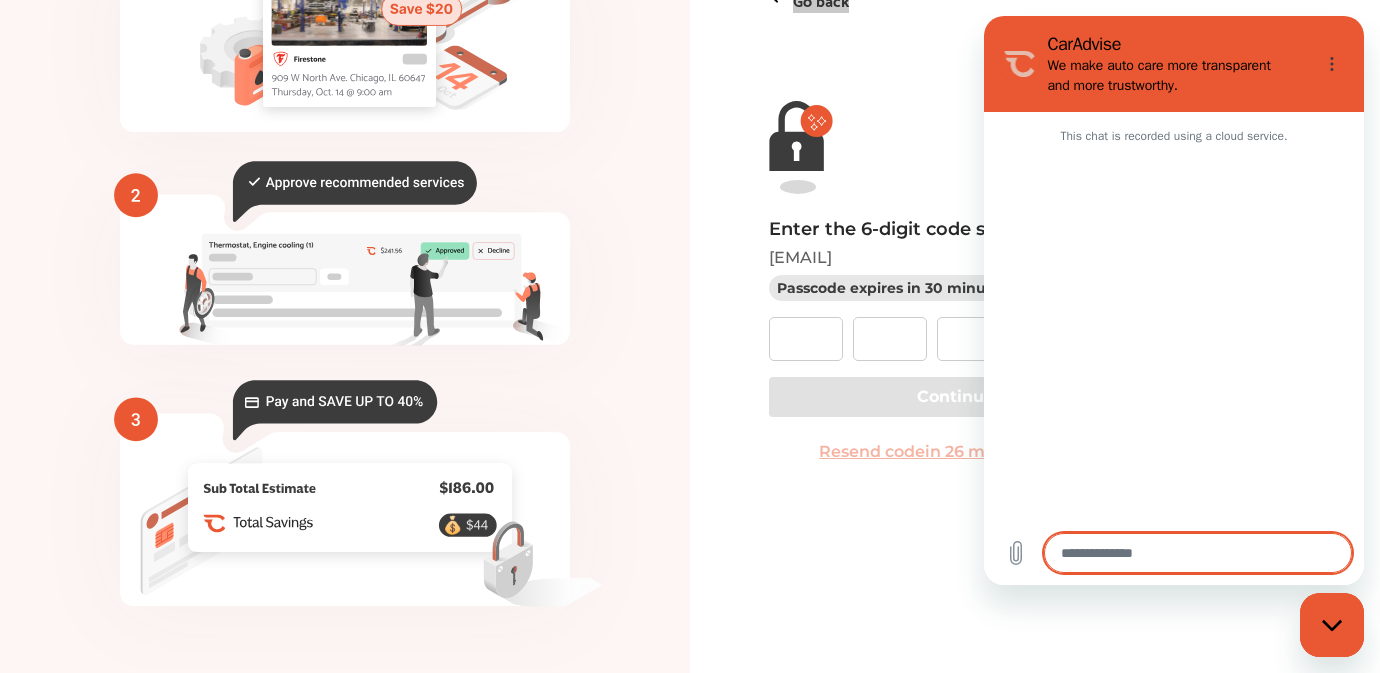 type on "*" 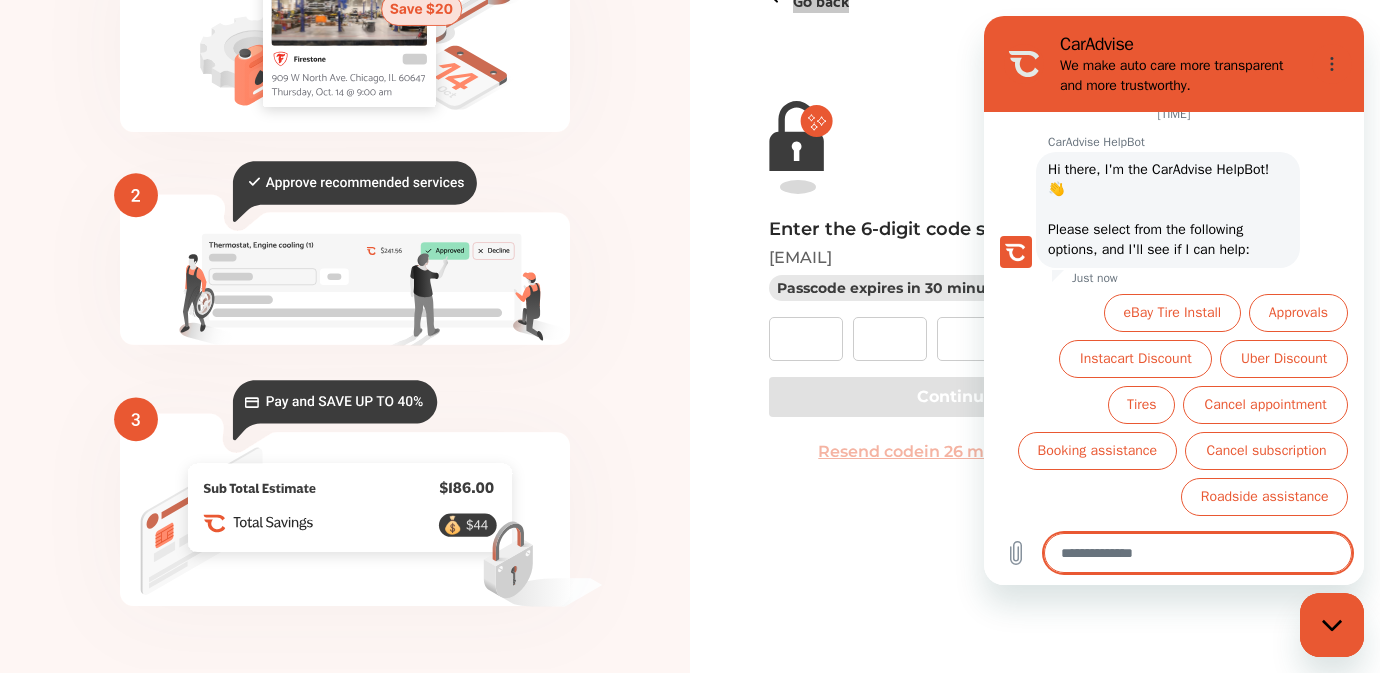 scroll, scrollTop: 108, scrollLeft: 0, axis: vertical 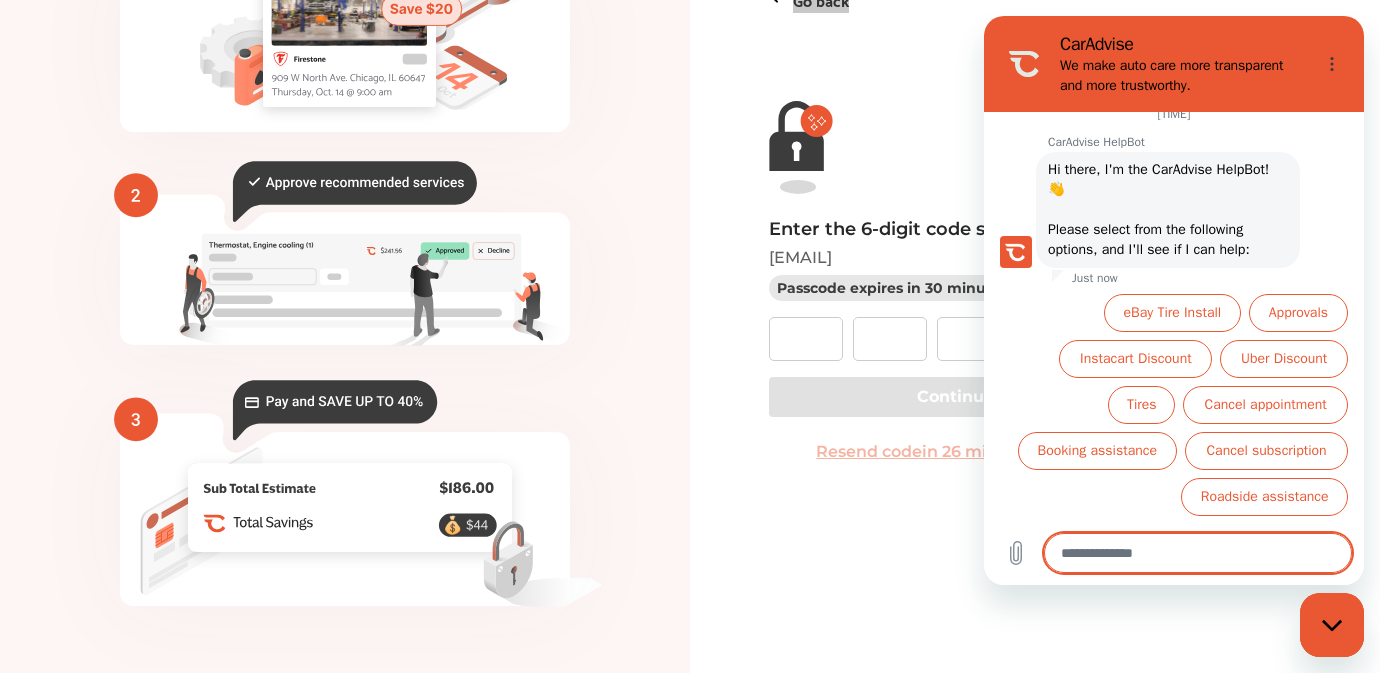 type on "*" 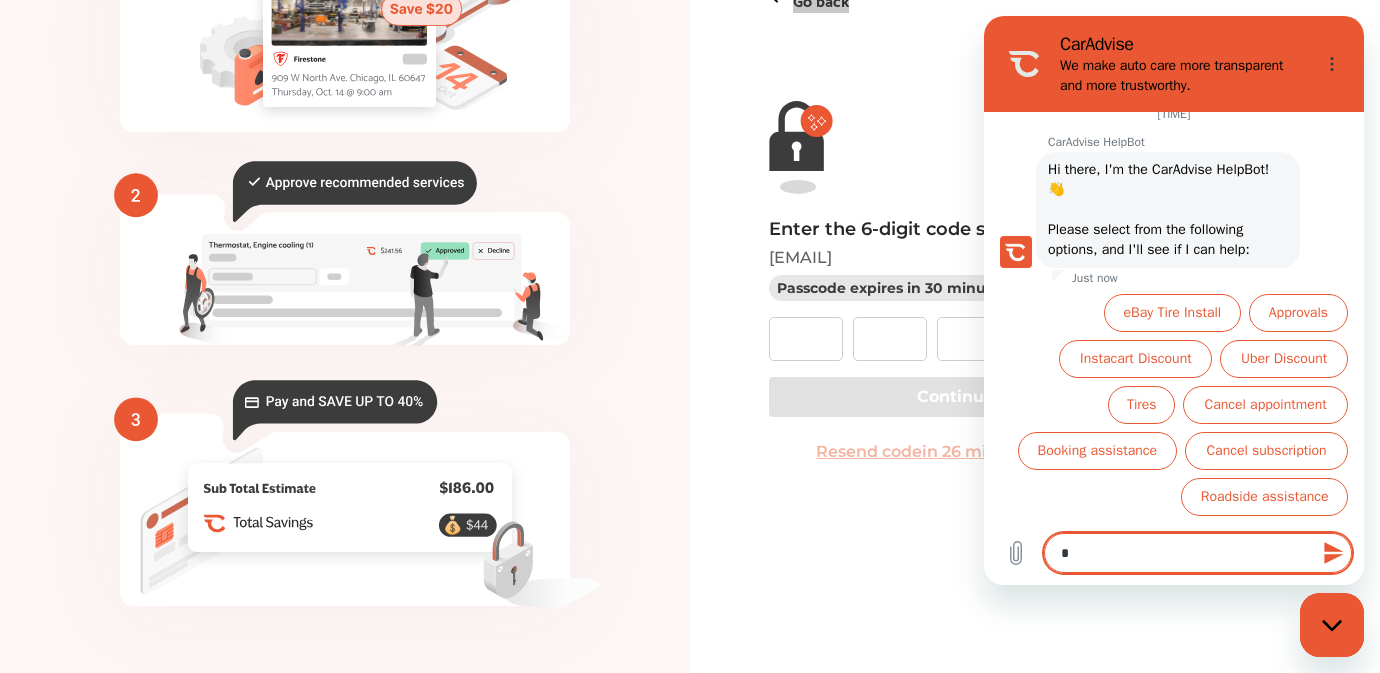 type on "**" 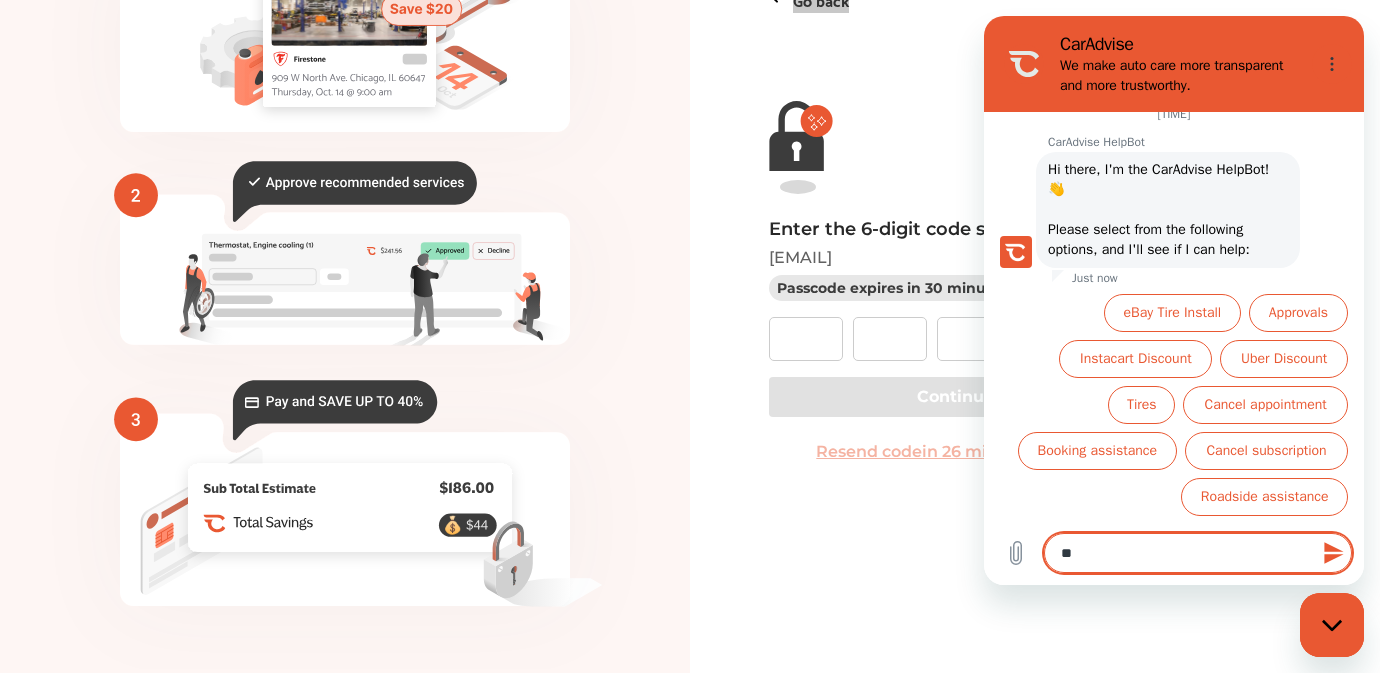 type on "***" 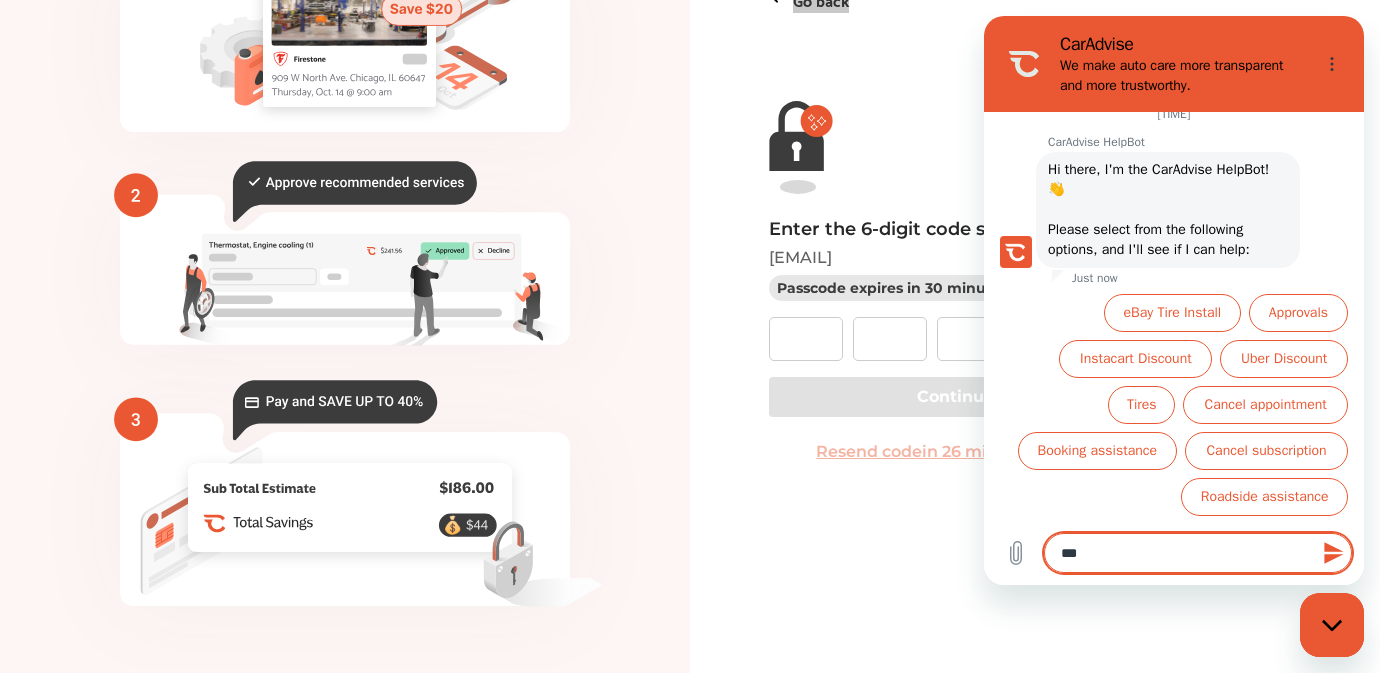 type on "****" 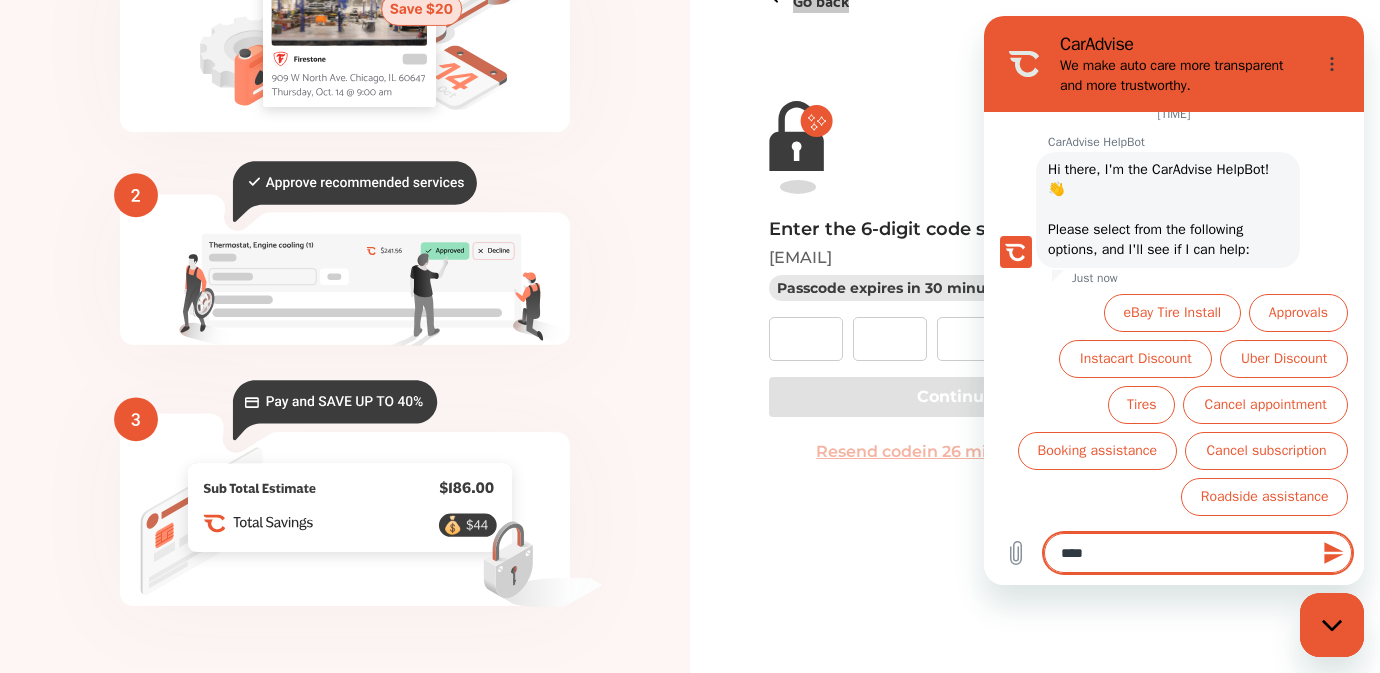 type on "*****" 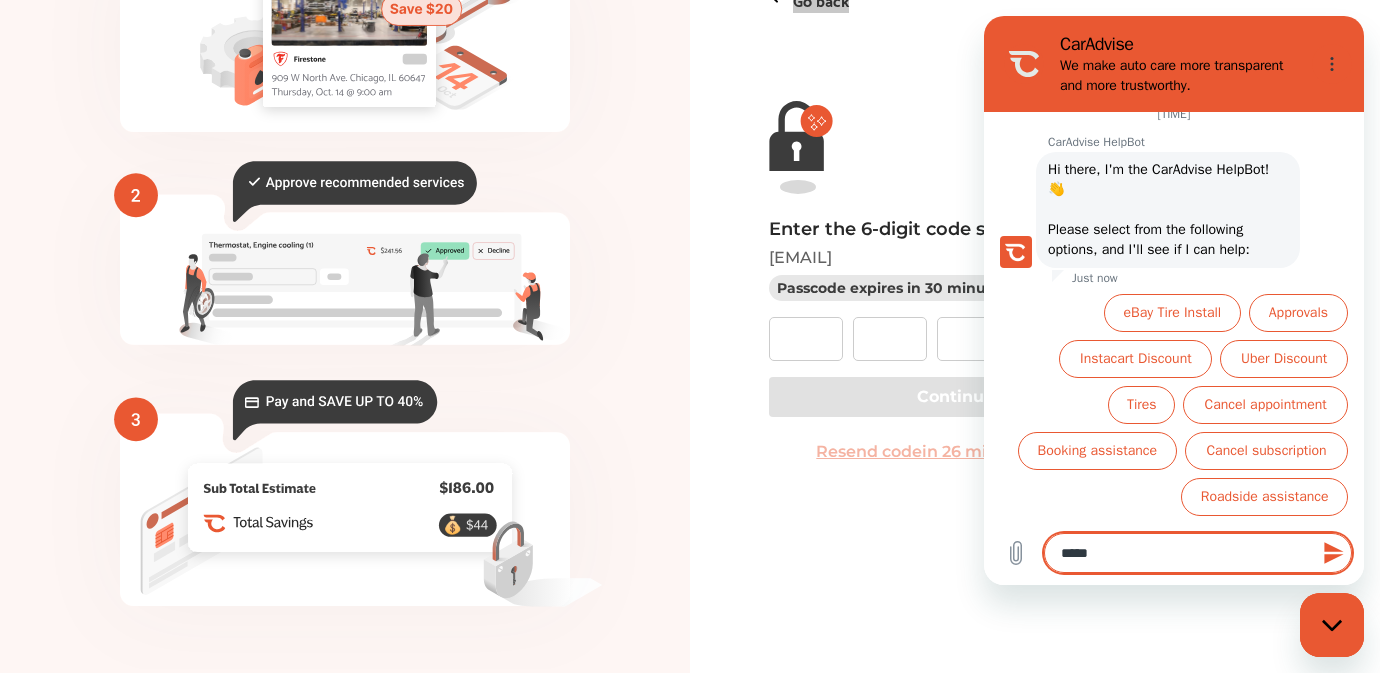 type on "******" 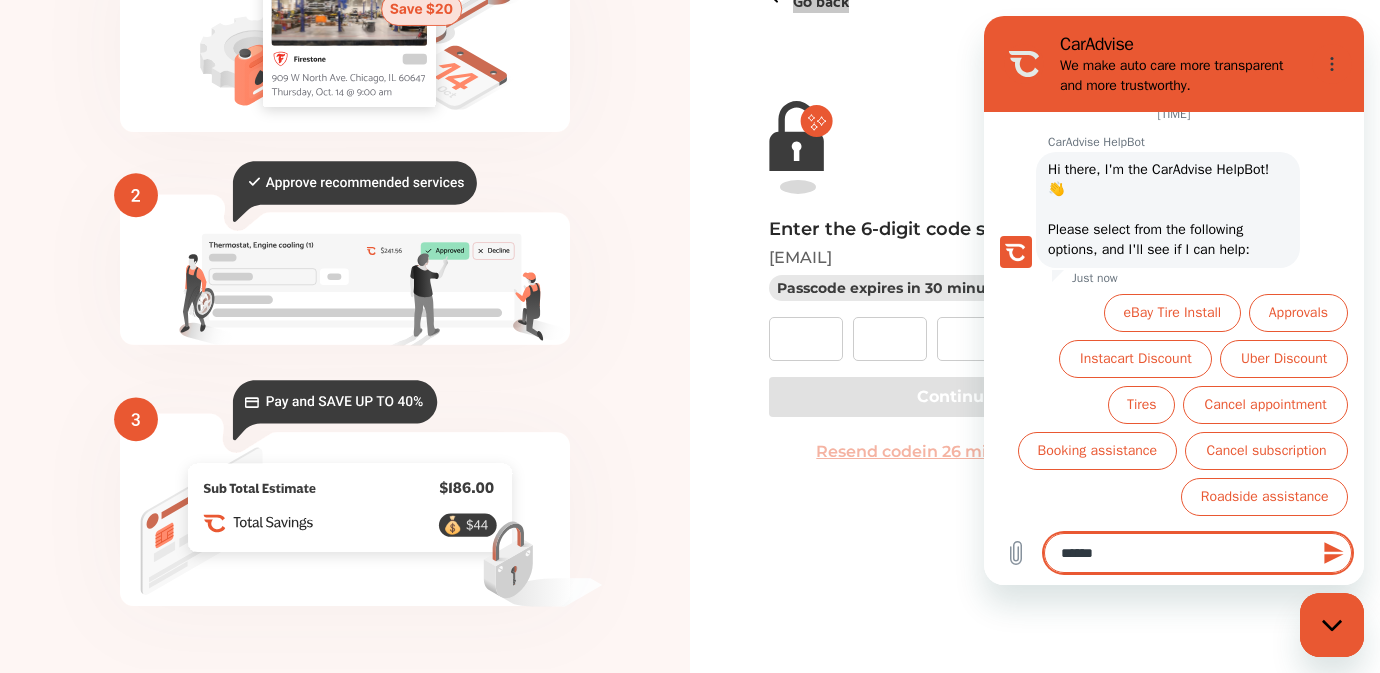 type on "******" 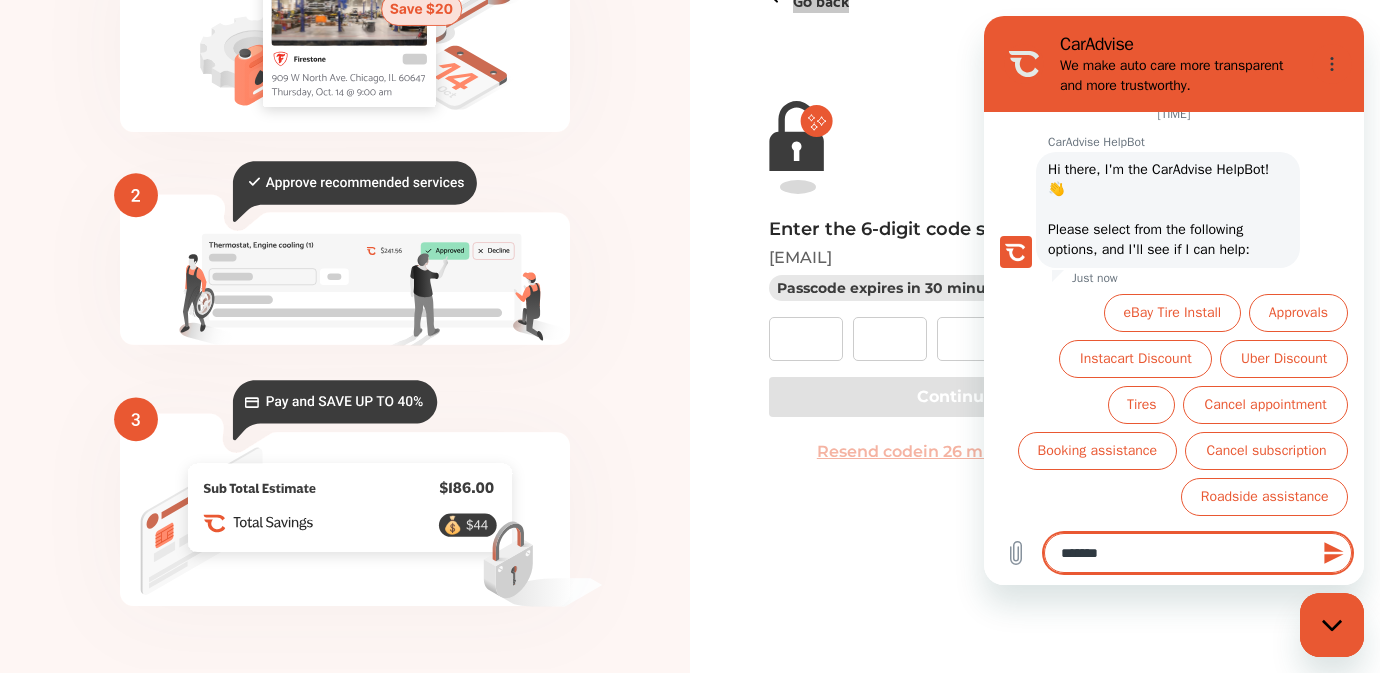 type on "********" 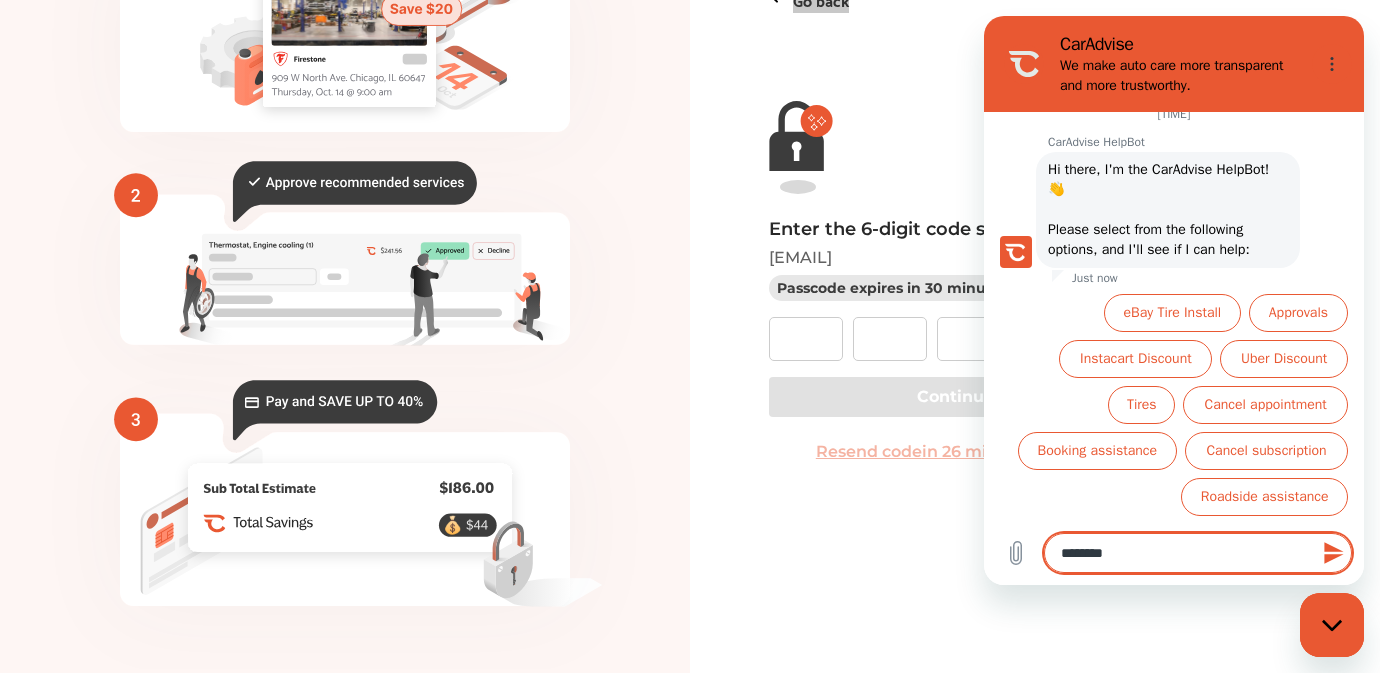 type on "*********" 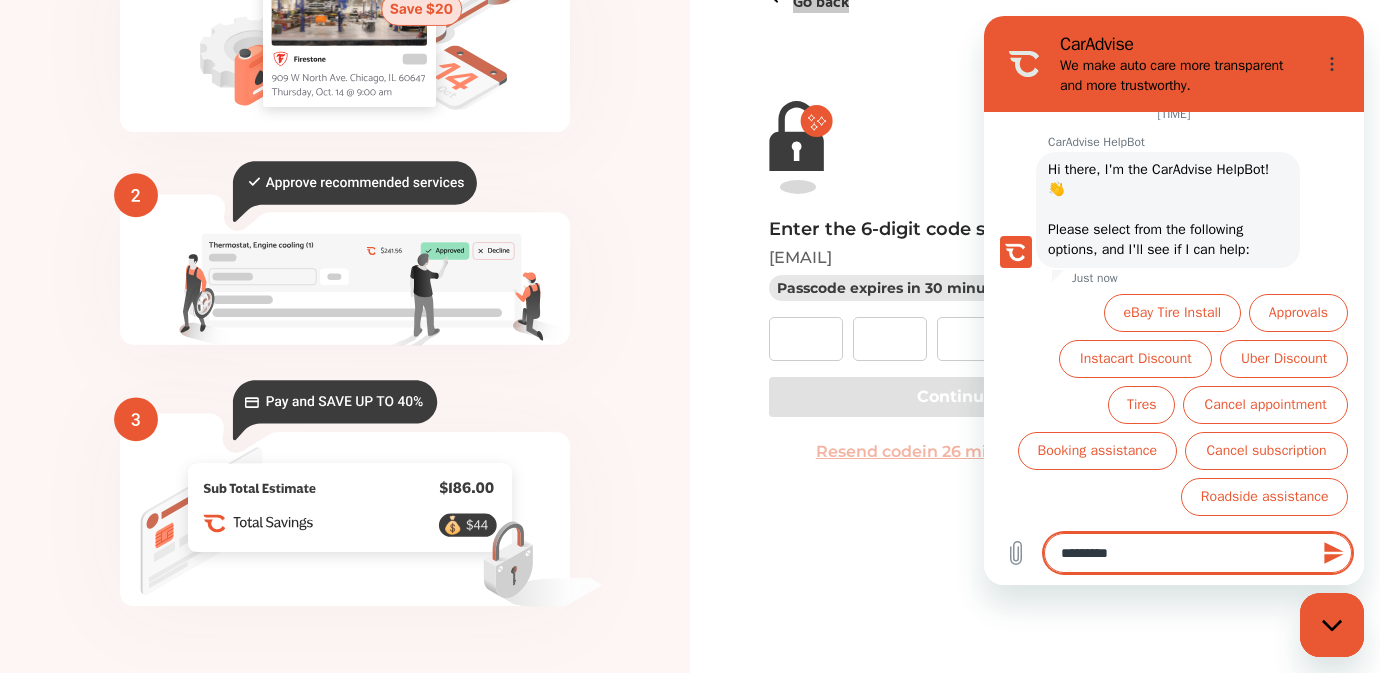type on "**********" 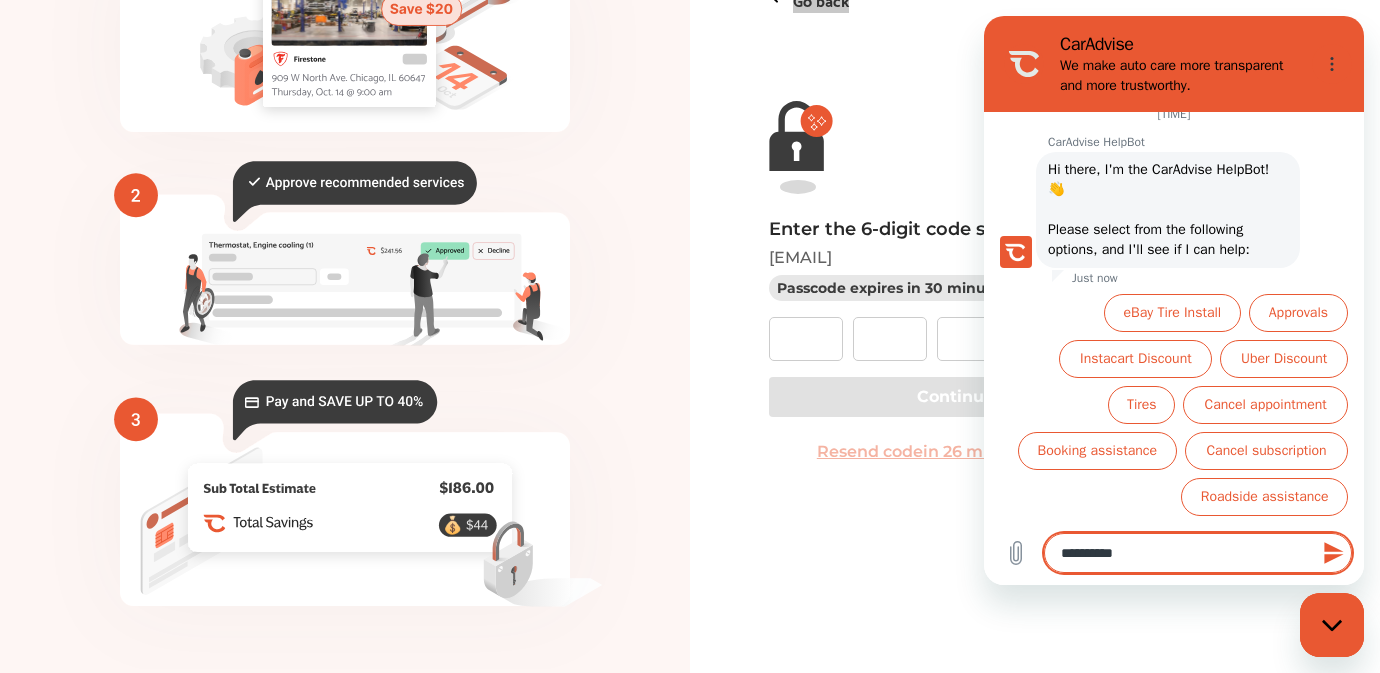 type on "**********" 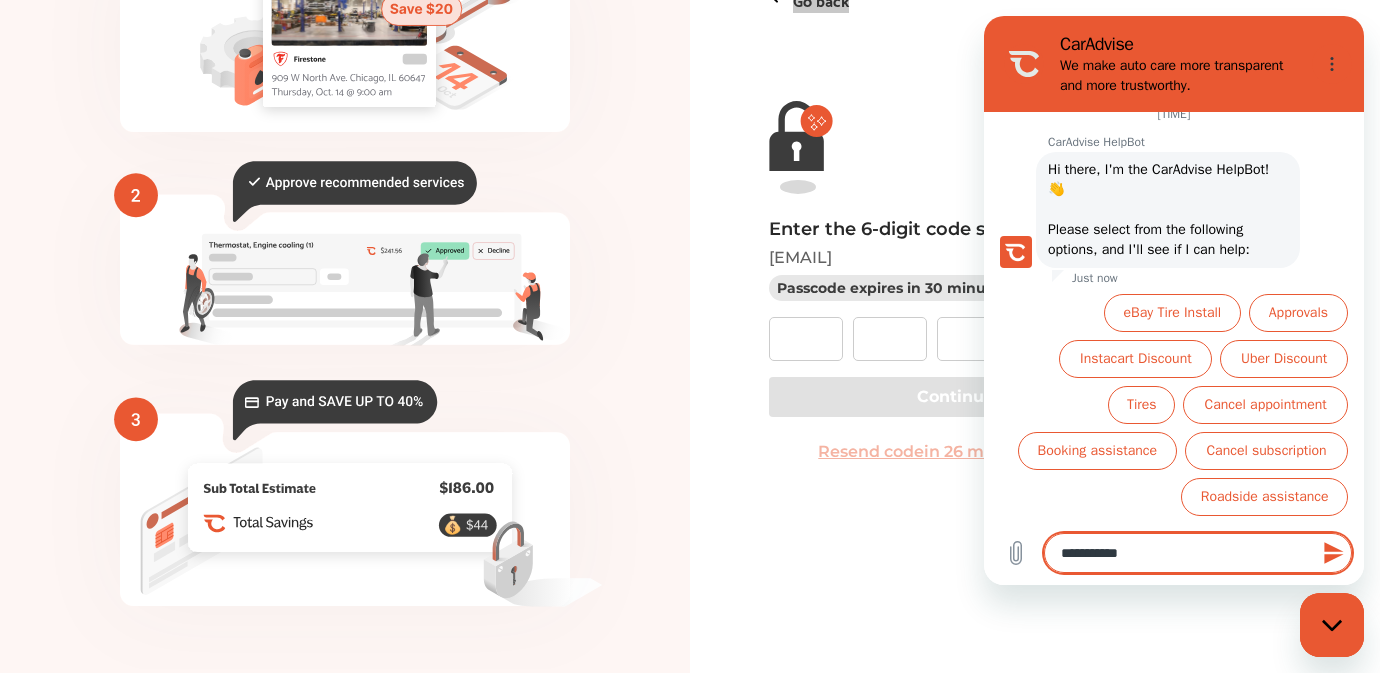 type on "**********" 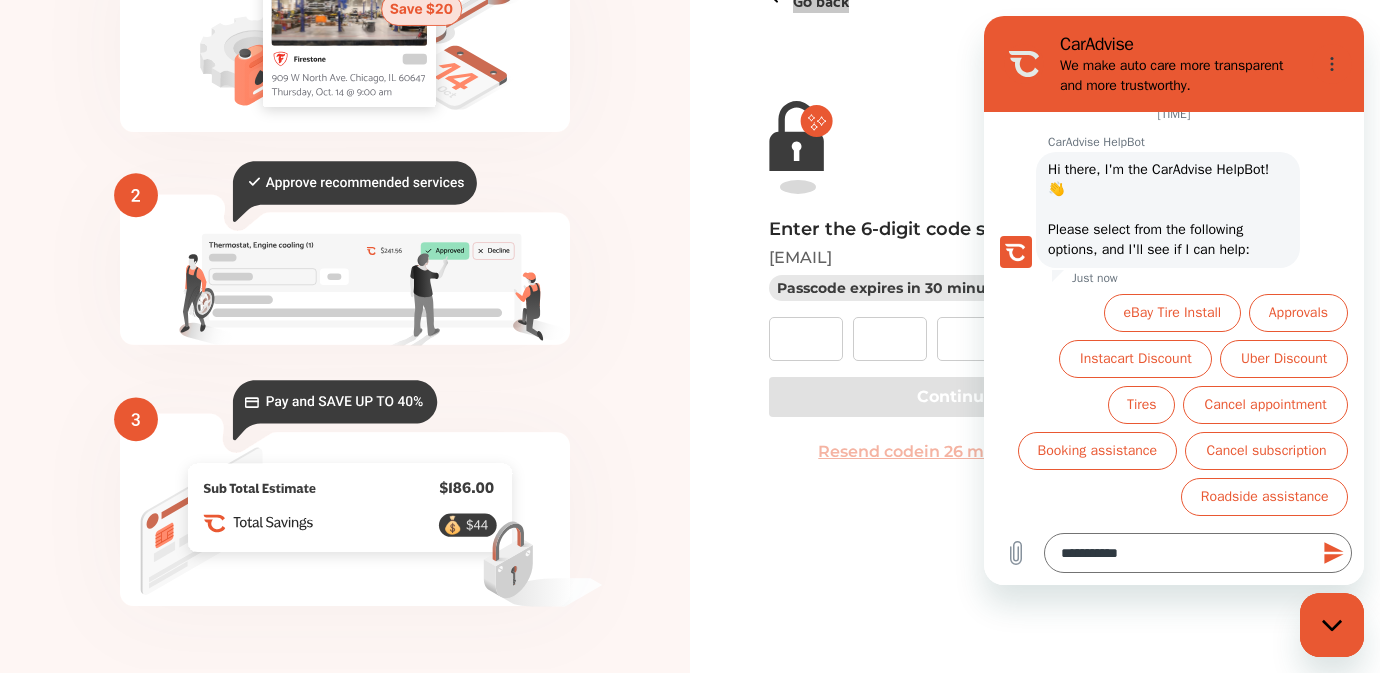 click 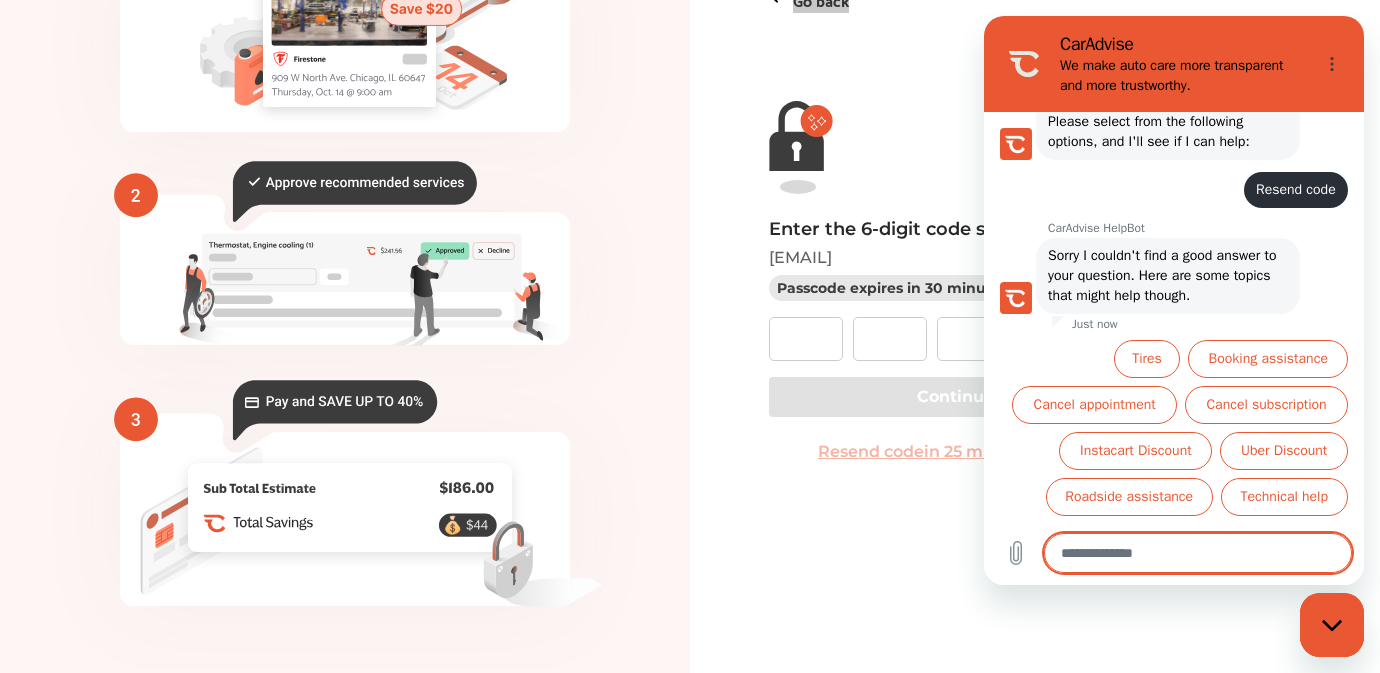 scroll, scrollTop: 236, scrollLeft: 0, axis: vertical 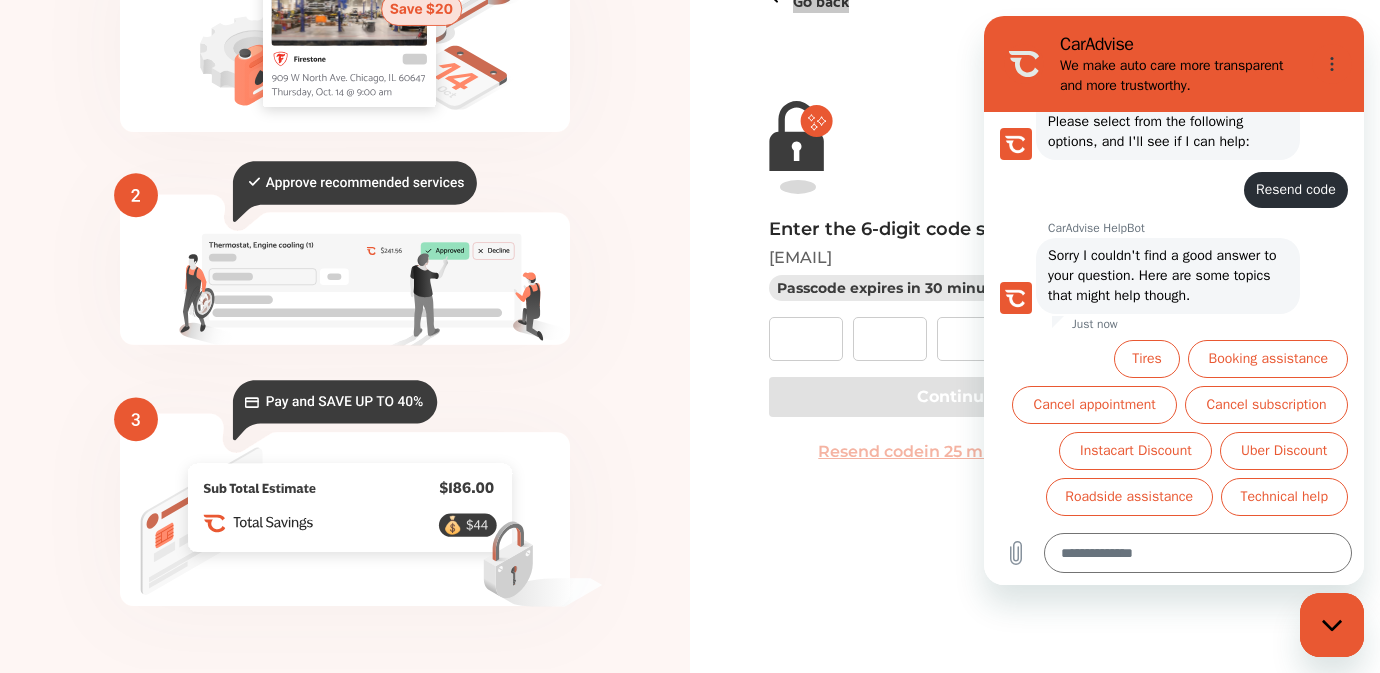 click on "Resend code" at bounding box center [1296, 189] 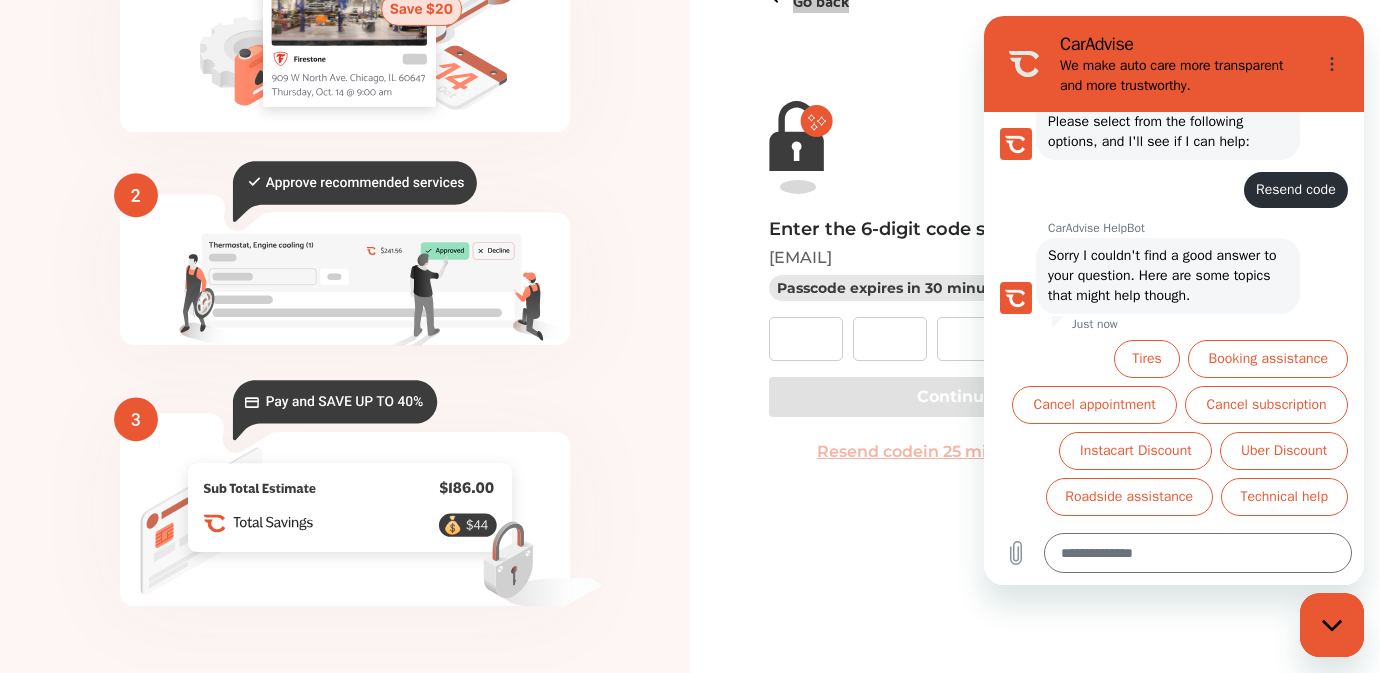 scroll, scrollTop: 150, scrollLeft: 0, axis: vertical 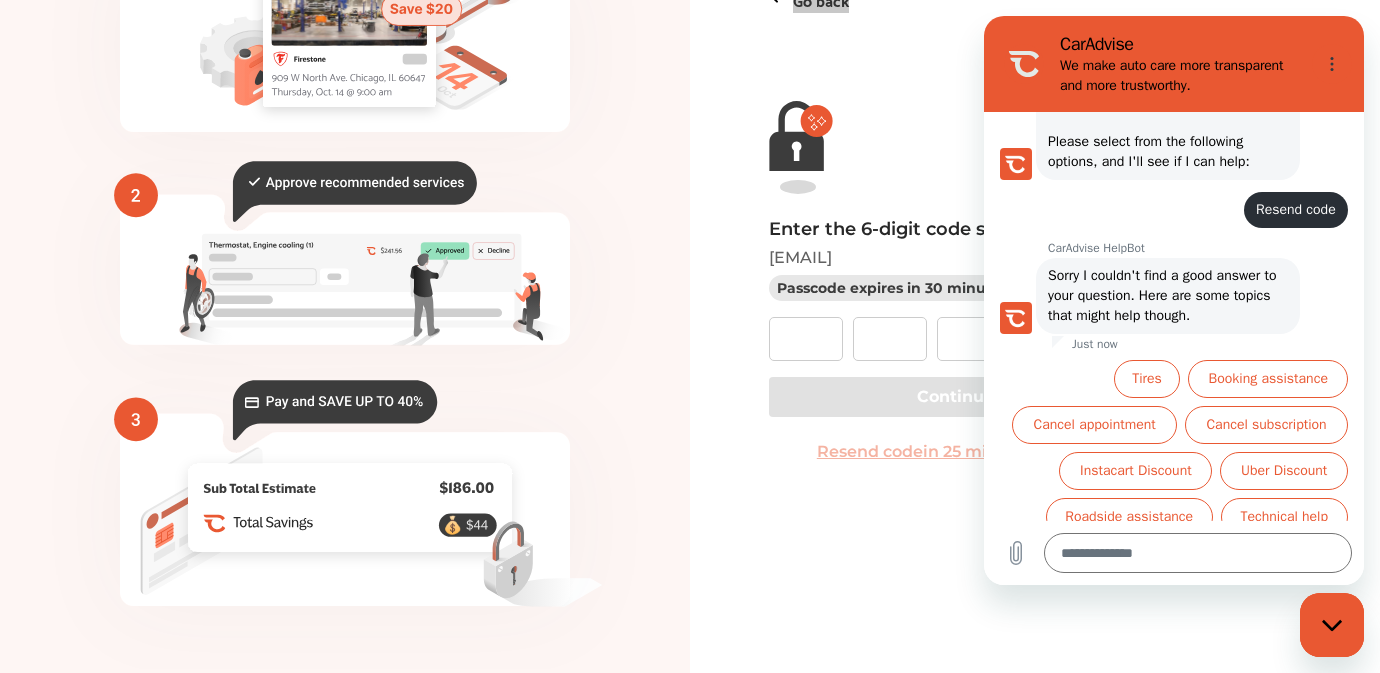 click on "says:  Resend code" at bounding box center [1296, 210] 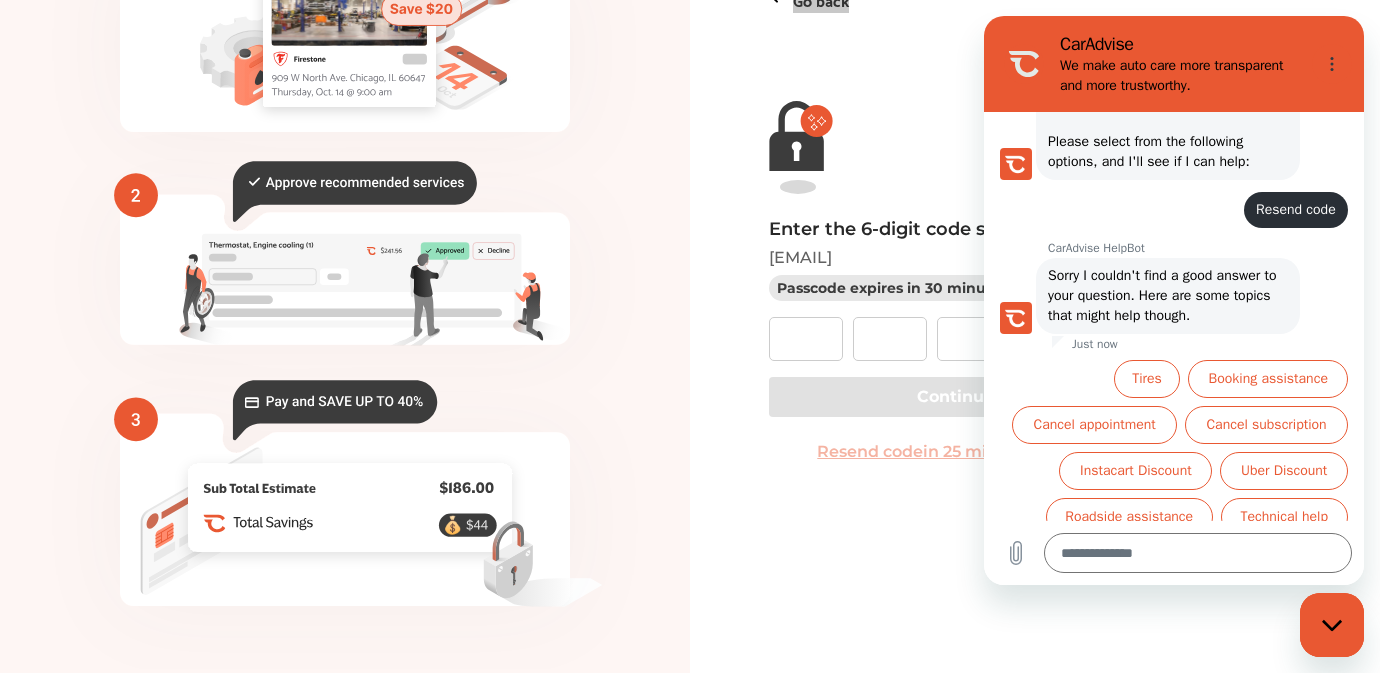 click on "Resend code" at bounding box center (1296, 209) 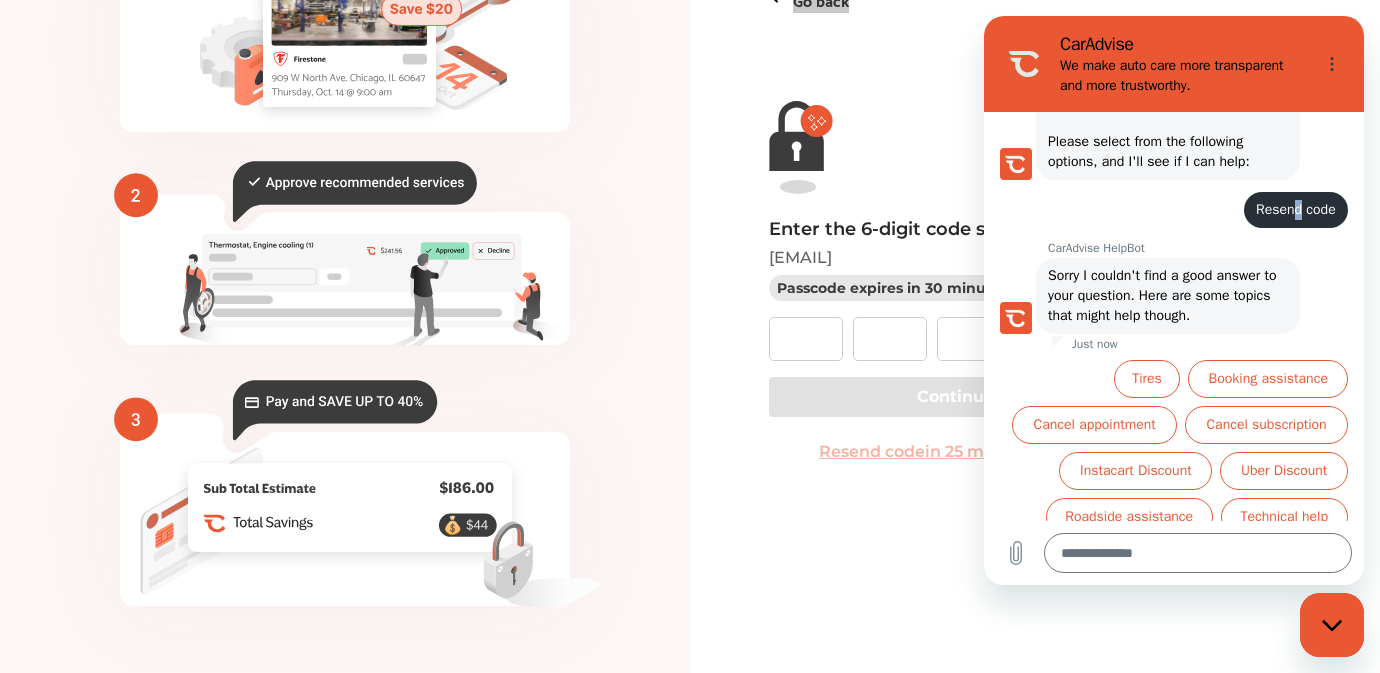 click on "Resend code" at bounding box center (1296, 209) 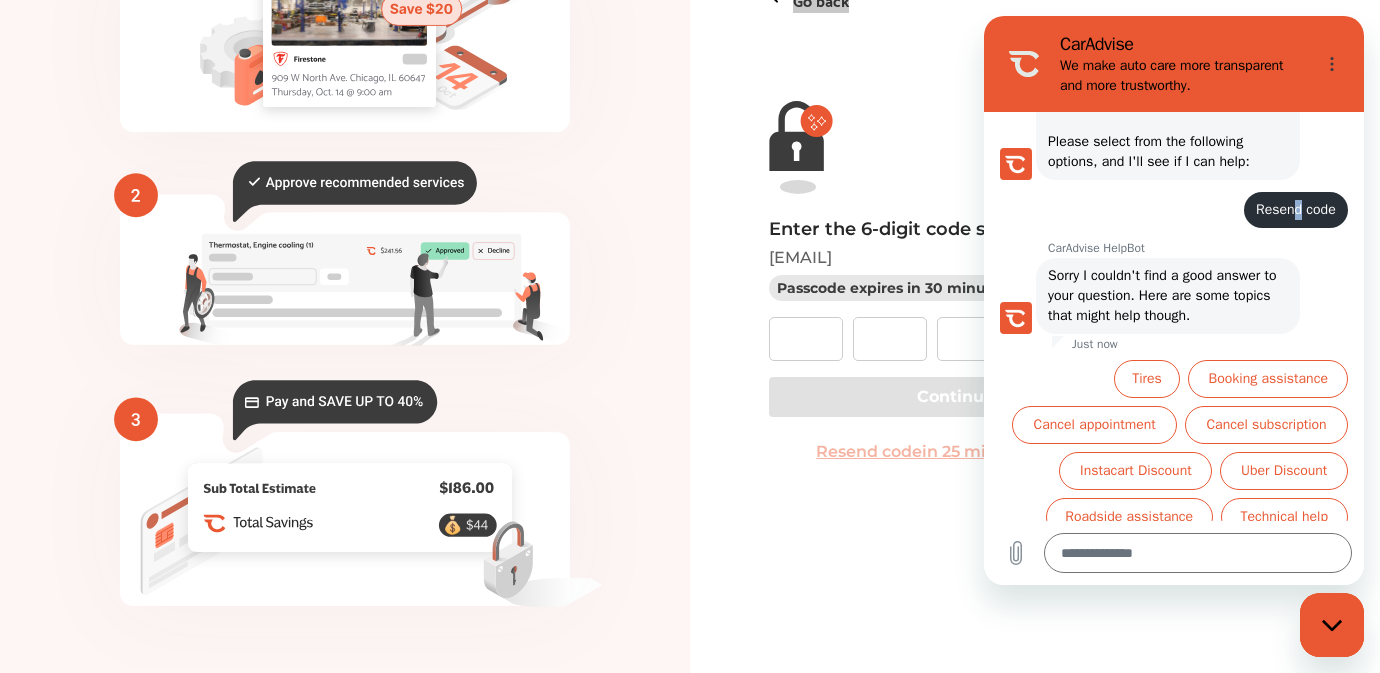 click on "Resend code" at bounding box center [1296, 209] 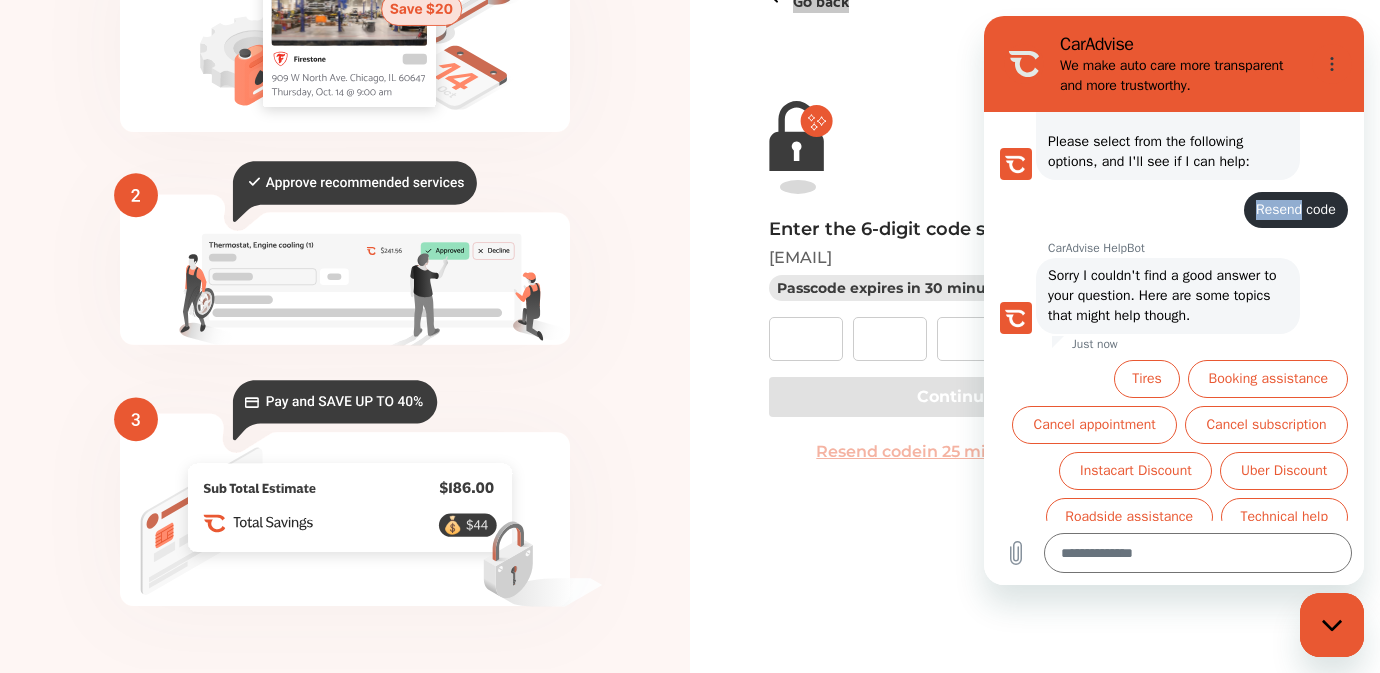 click on "Resend code" at bounding box center [1296, 209] 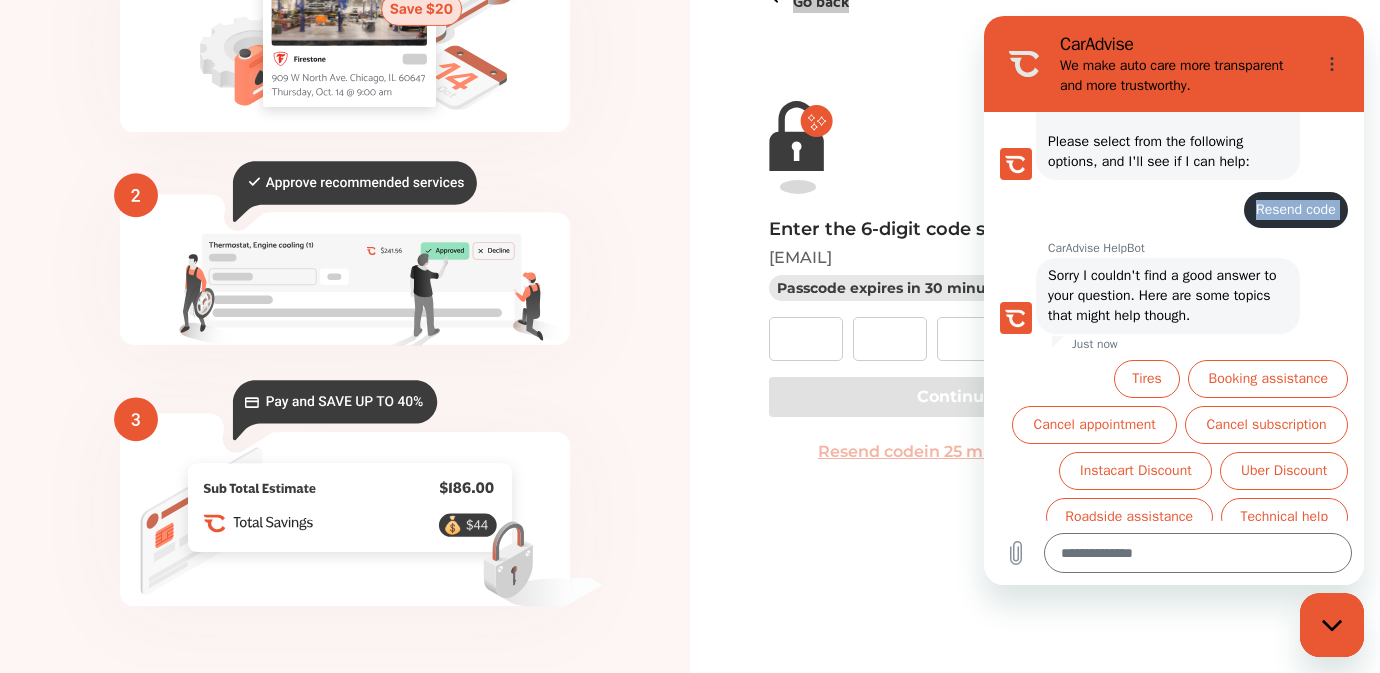 click on "Resend code" at bounding box center [1296, 209] 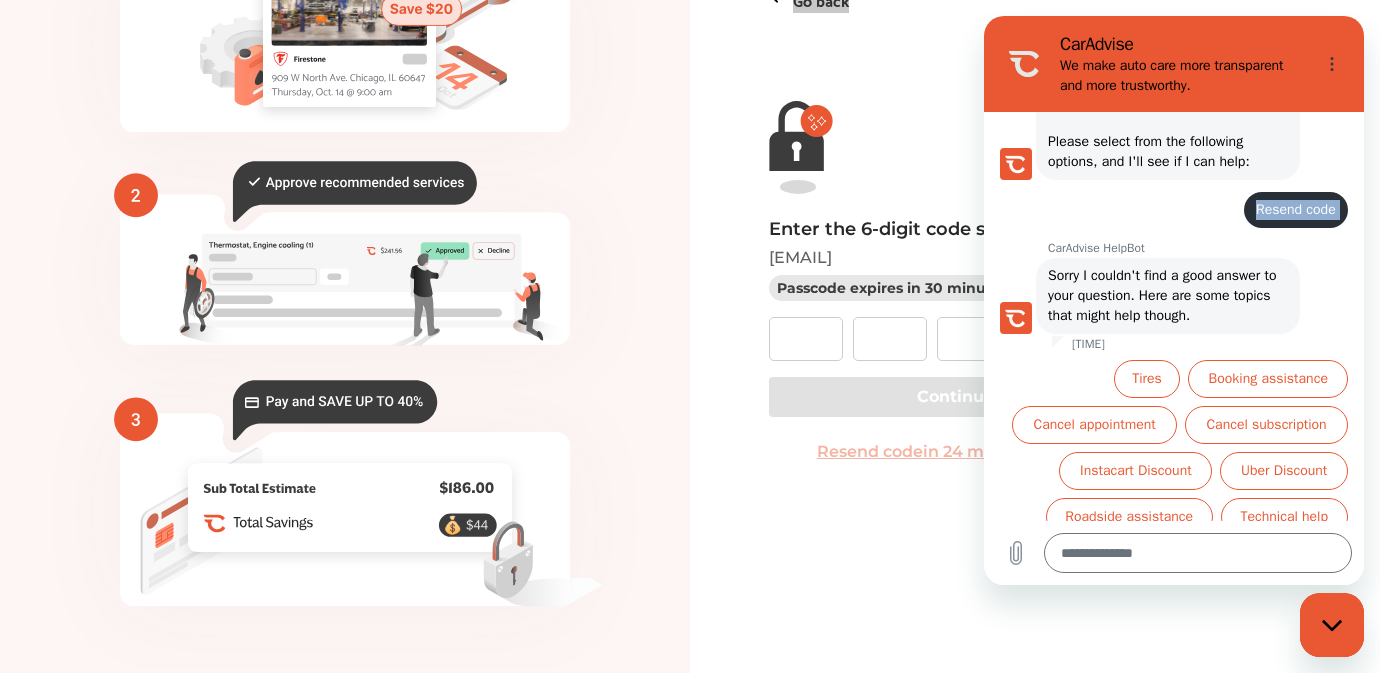 click on "Resend code" at bounding box center (1296, 209) 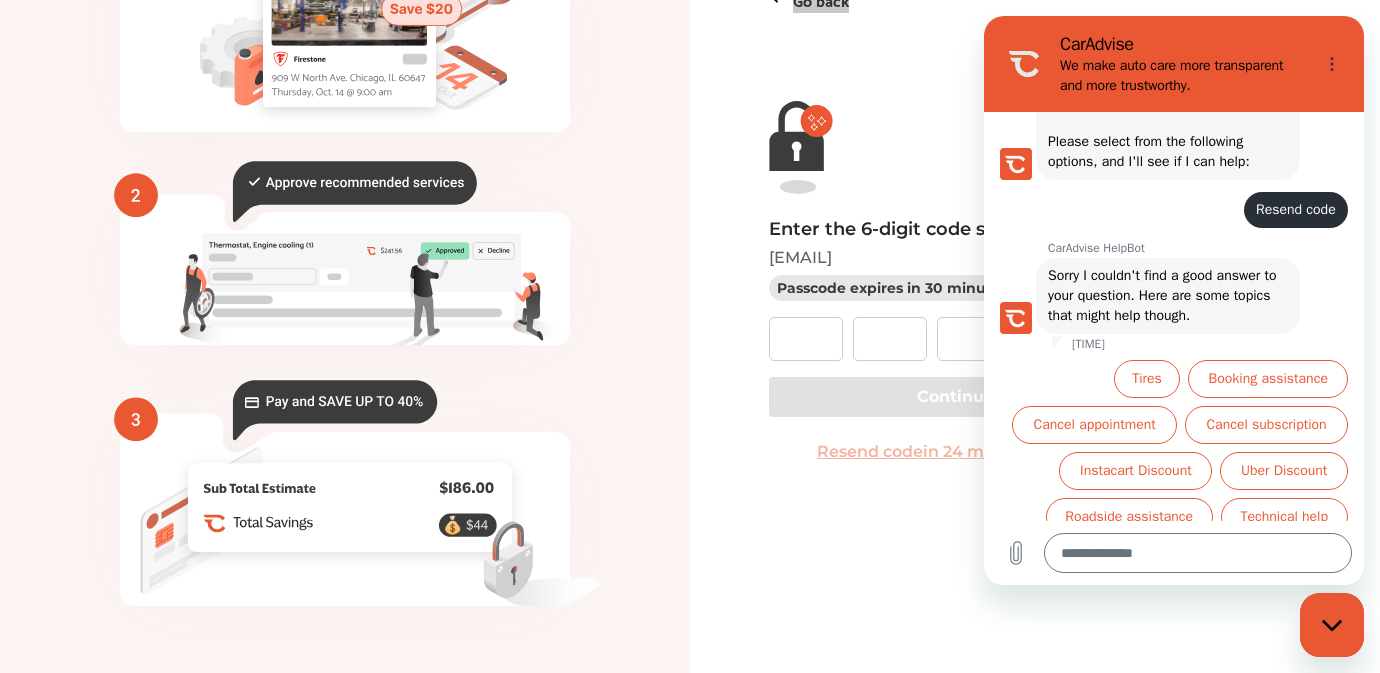 click on "Resend code" at bounding box center (1296, 209) 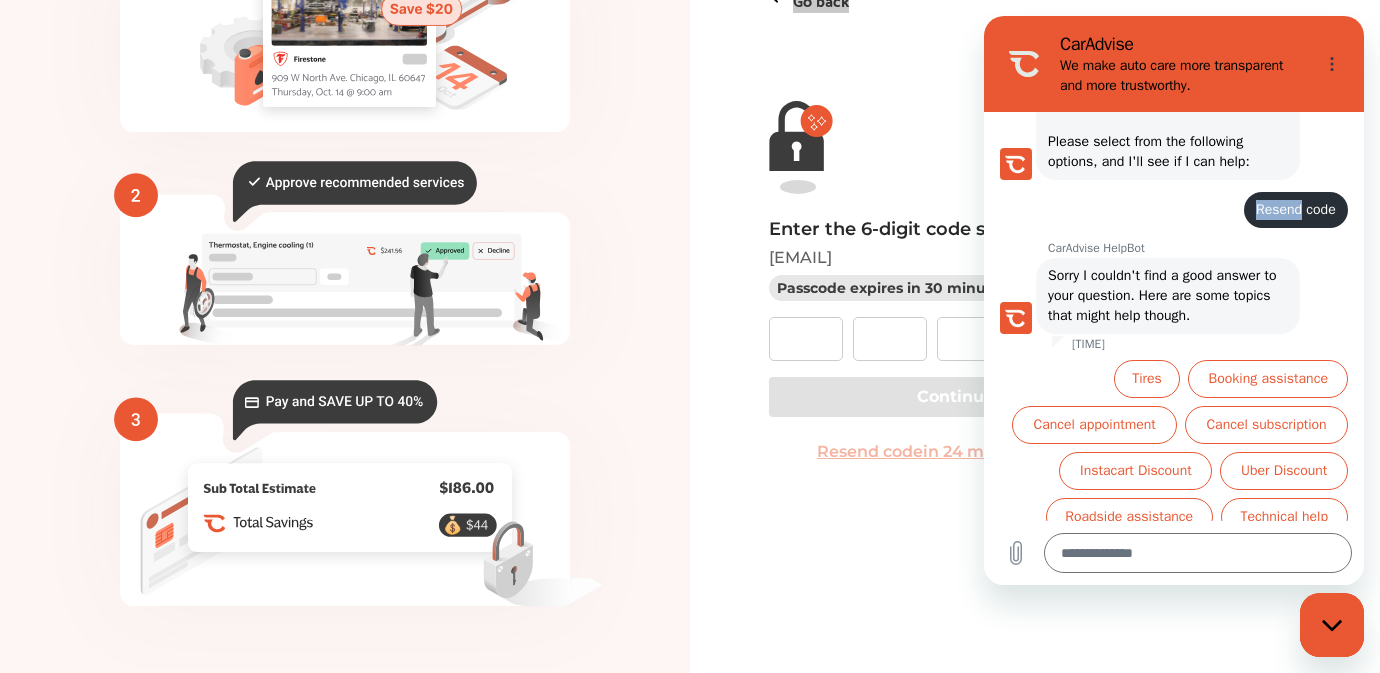 click on "Resend code" at bounding box center [1296, 209] 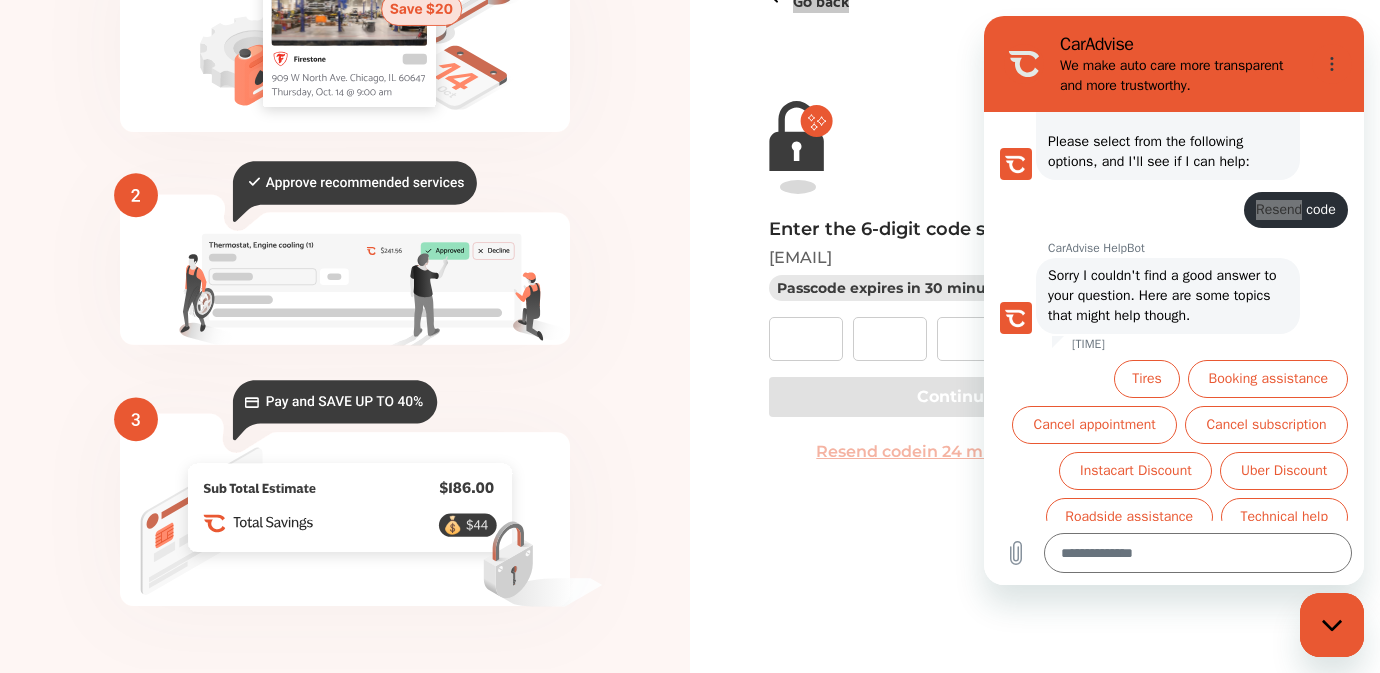 click at bounding box center (1332, 625) 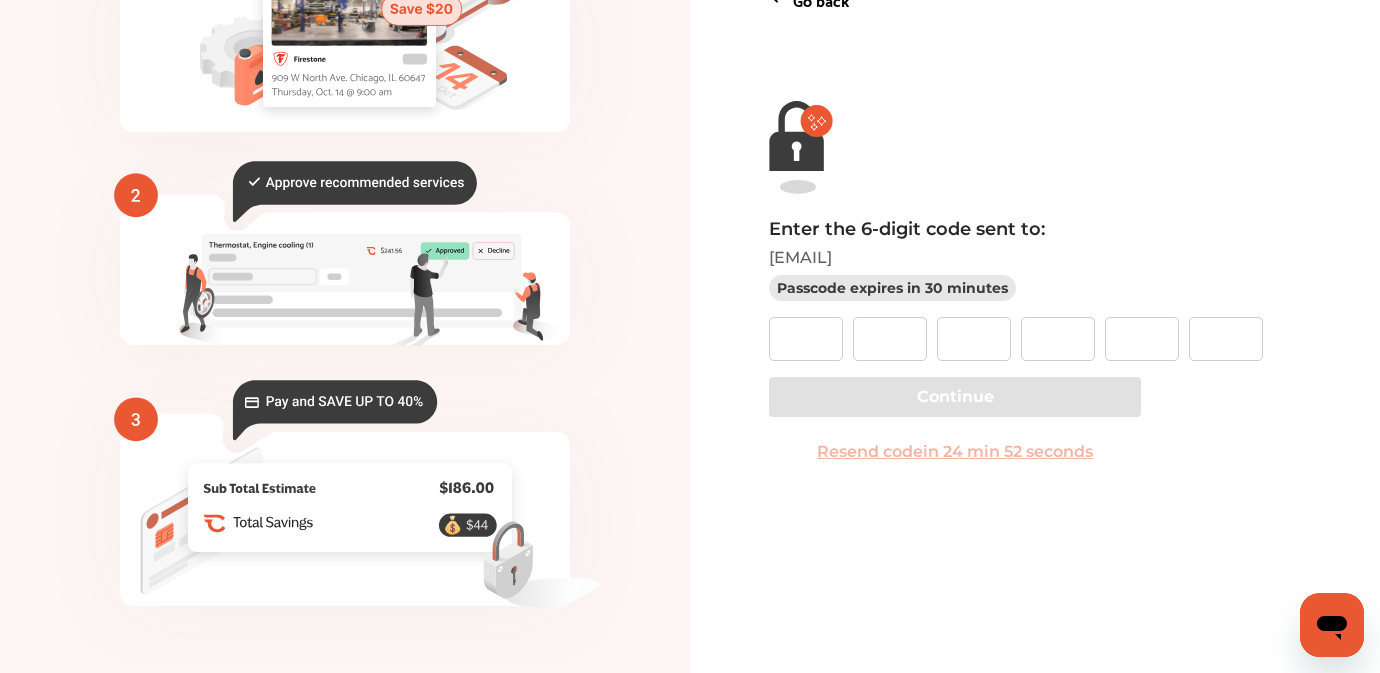 click on "Enter the 6-digit code sent to: [EMAIL] Passcode expires in 30 minutes Continue Resend code  in 24 min 52 seconds" at bounding box center (1034, 345) 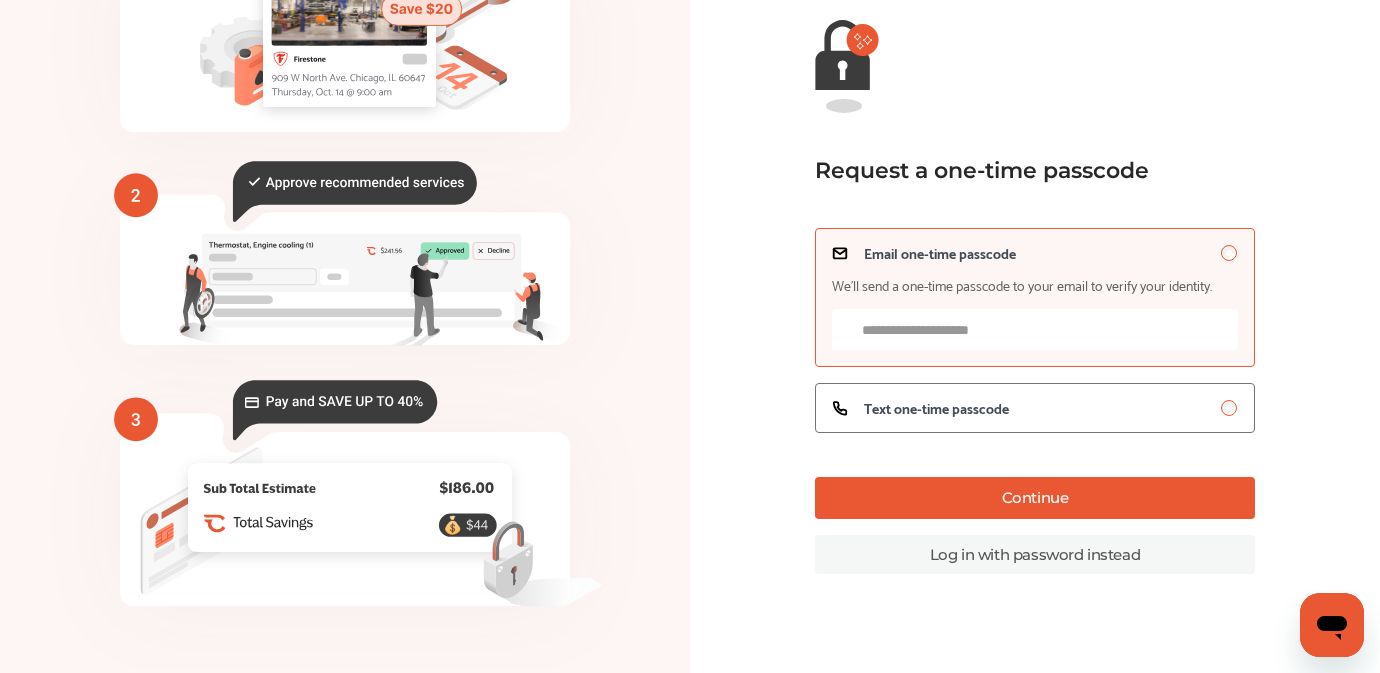 scroll, scrollTop: 172, scrollLeft: 0, axis: vertical 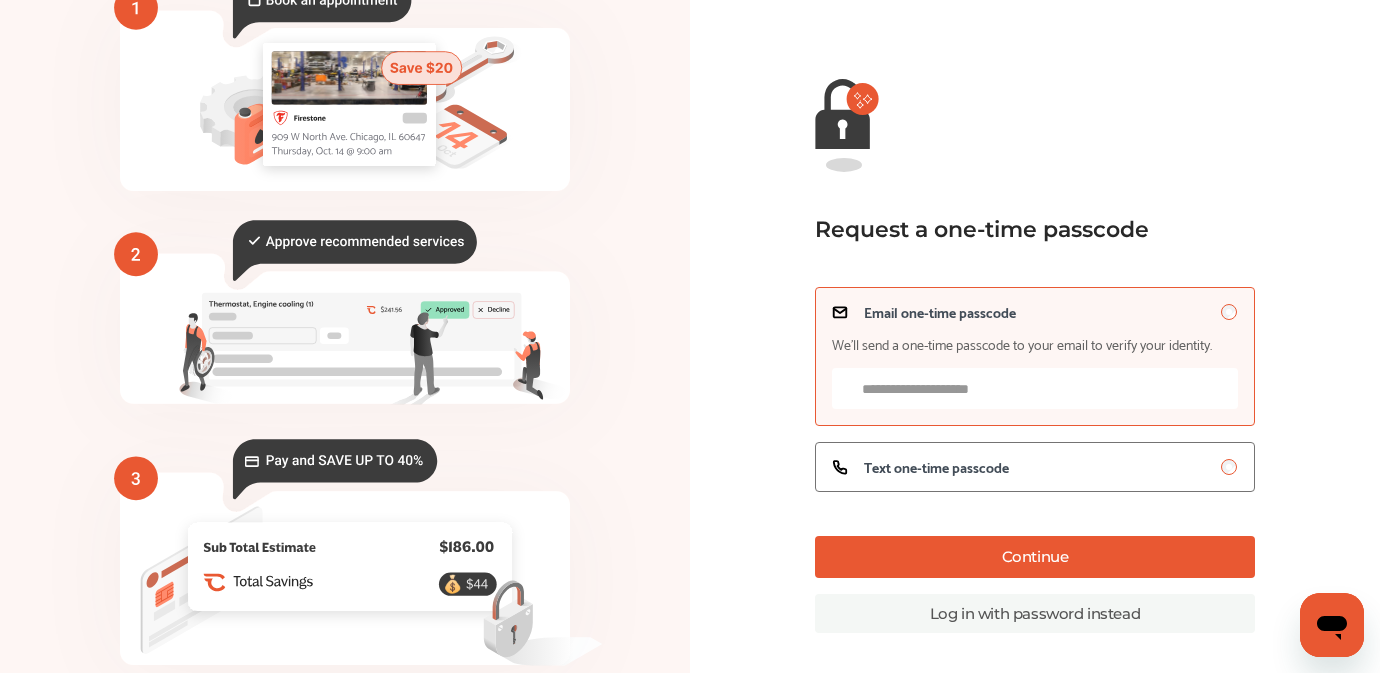 click on "Email one-time passcode We’ll send a one-time passcode to your email to verify your identity." at bounding box center [1035, 388] 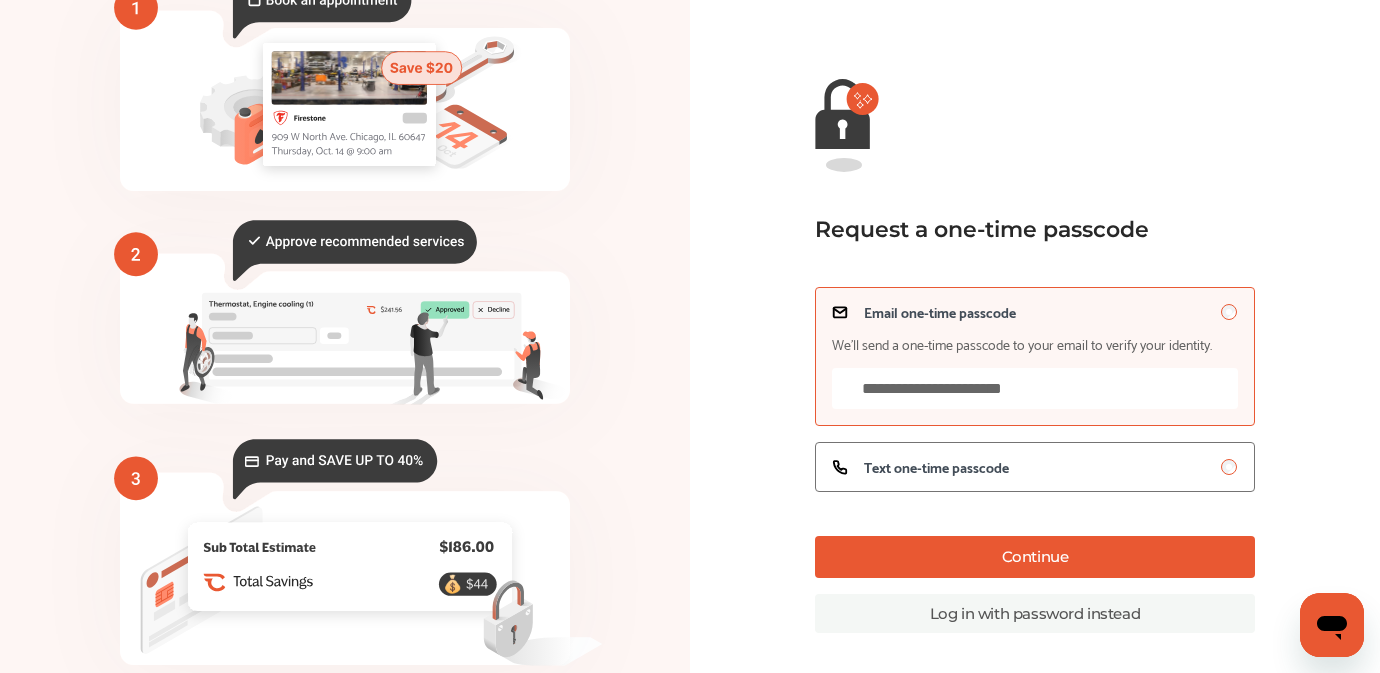 type on "**********" 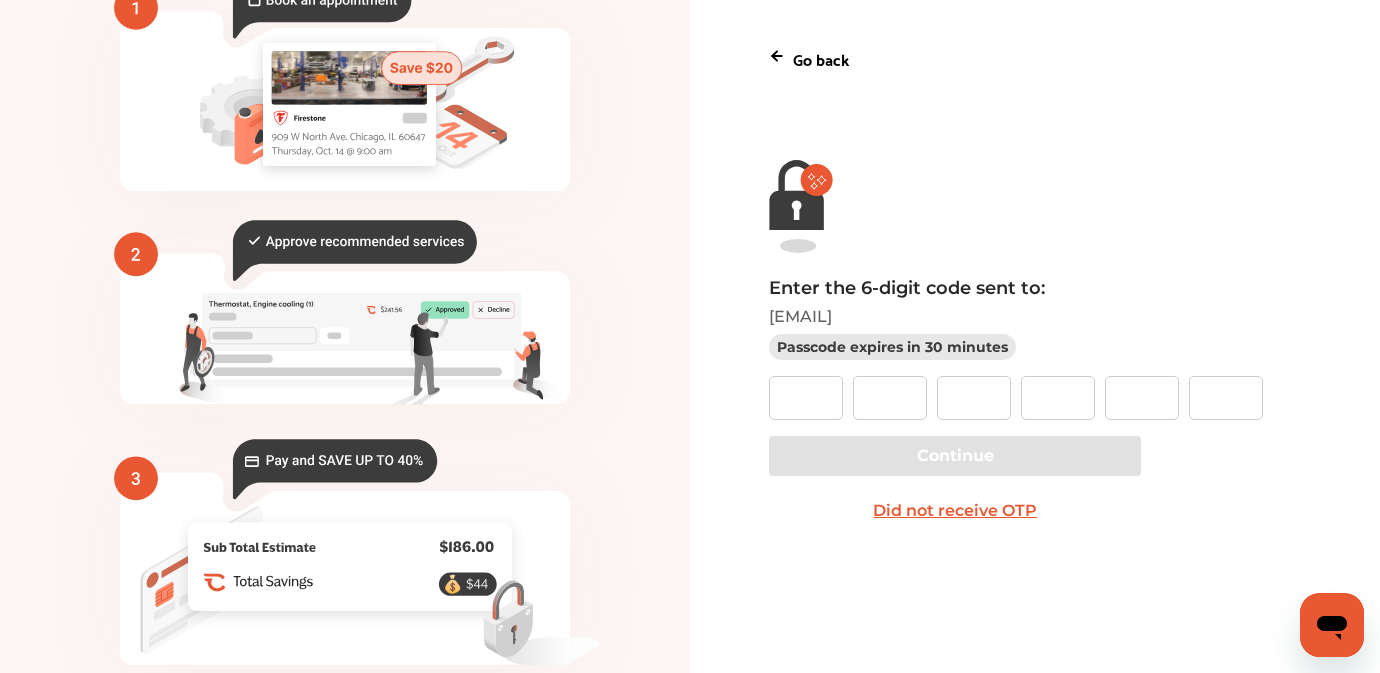 click on "Did not receive OTP" at bounding box center (955, 511) 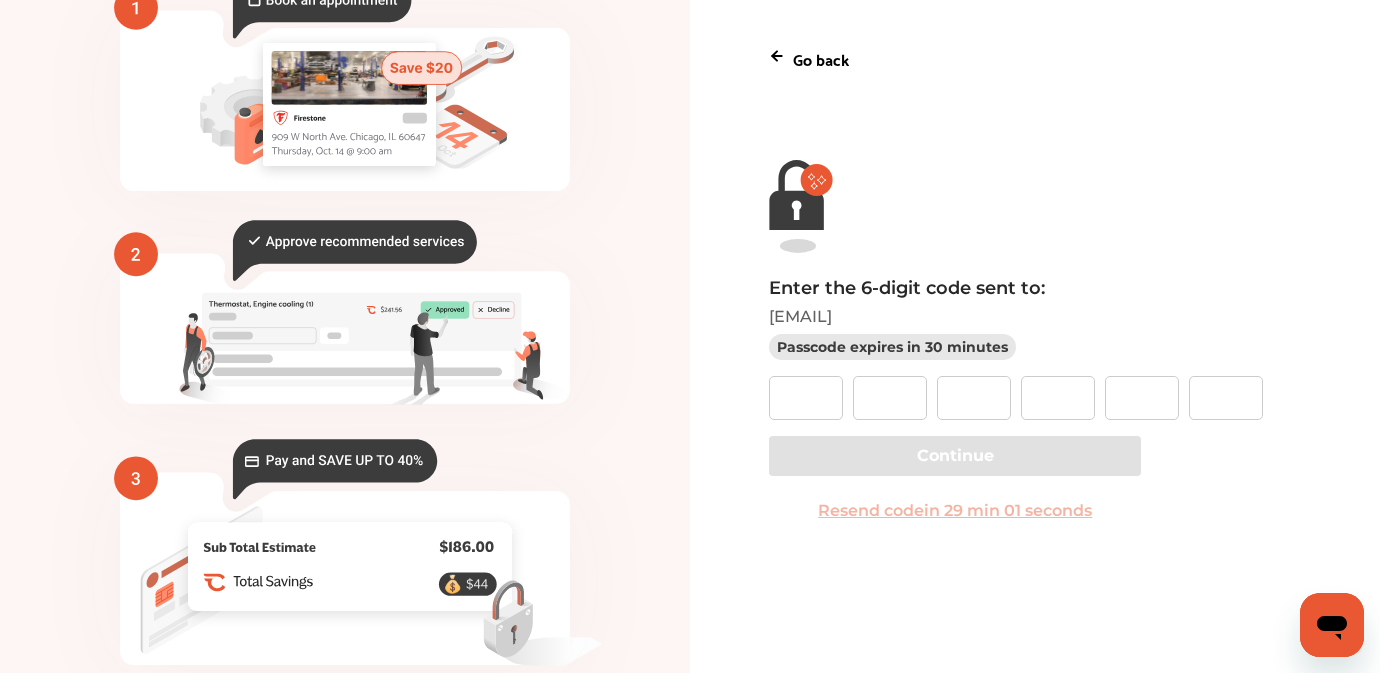 type on "*" 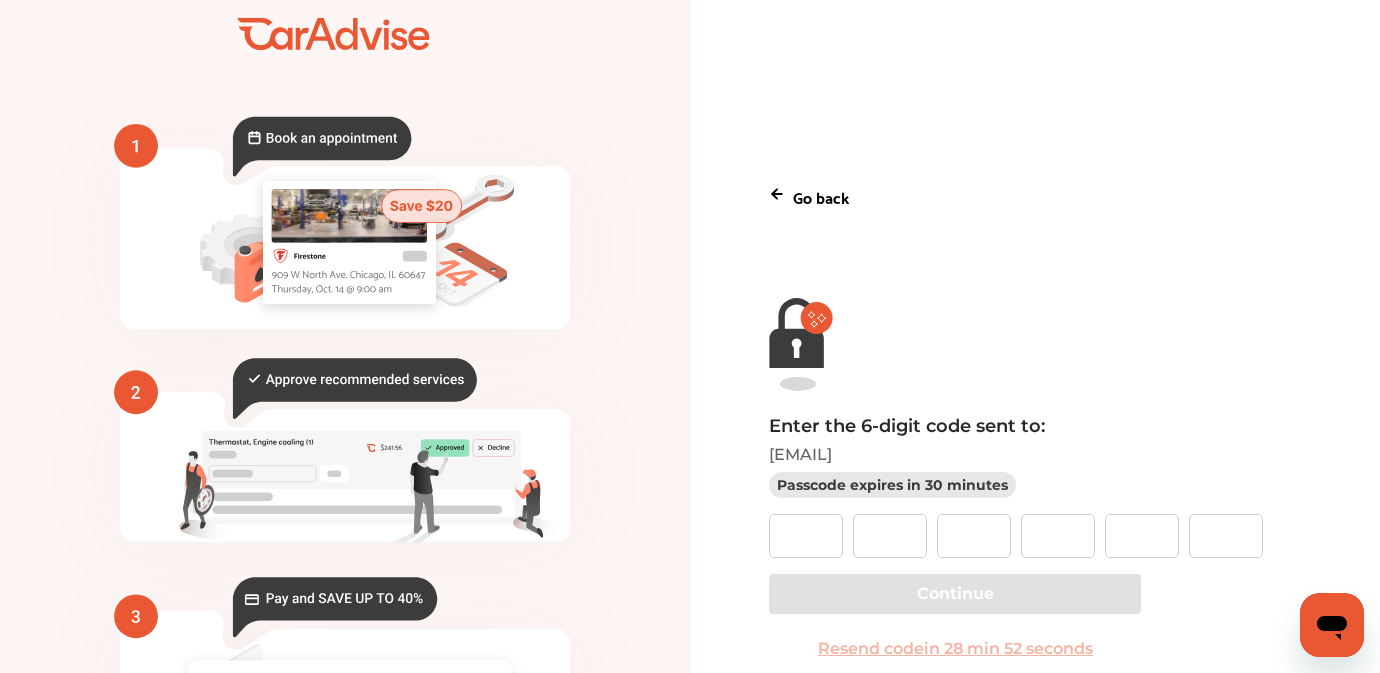 scroll, scrollTop: 25, scrollLeft: 0, axis: vertical 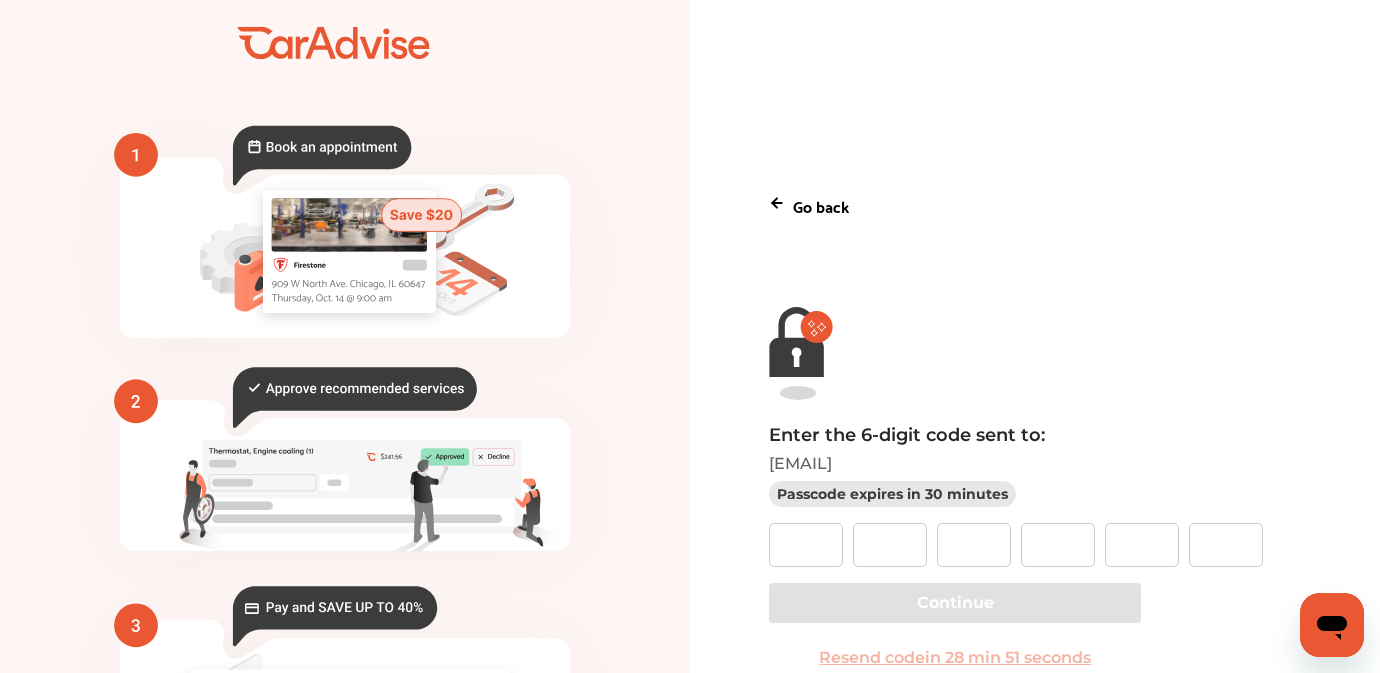 click on "Go back" at bounding box center [821, 205] 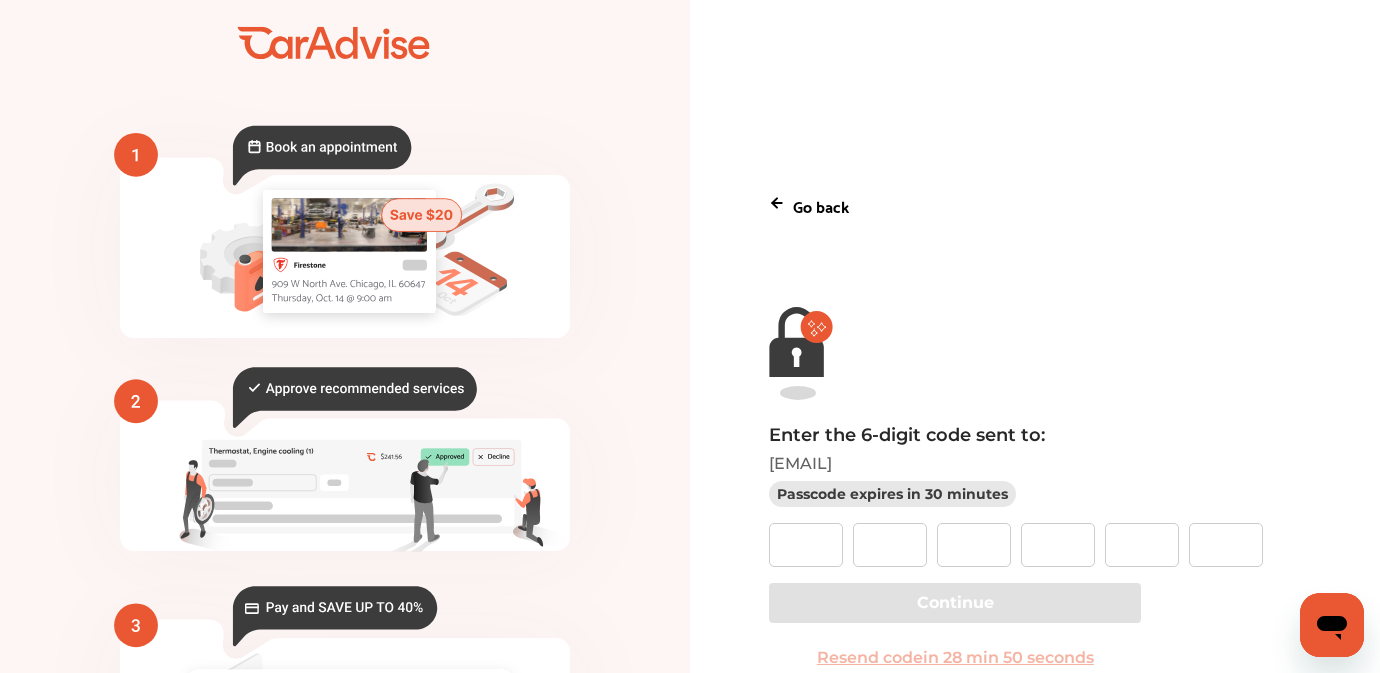 click 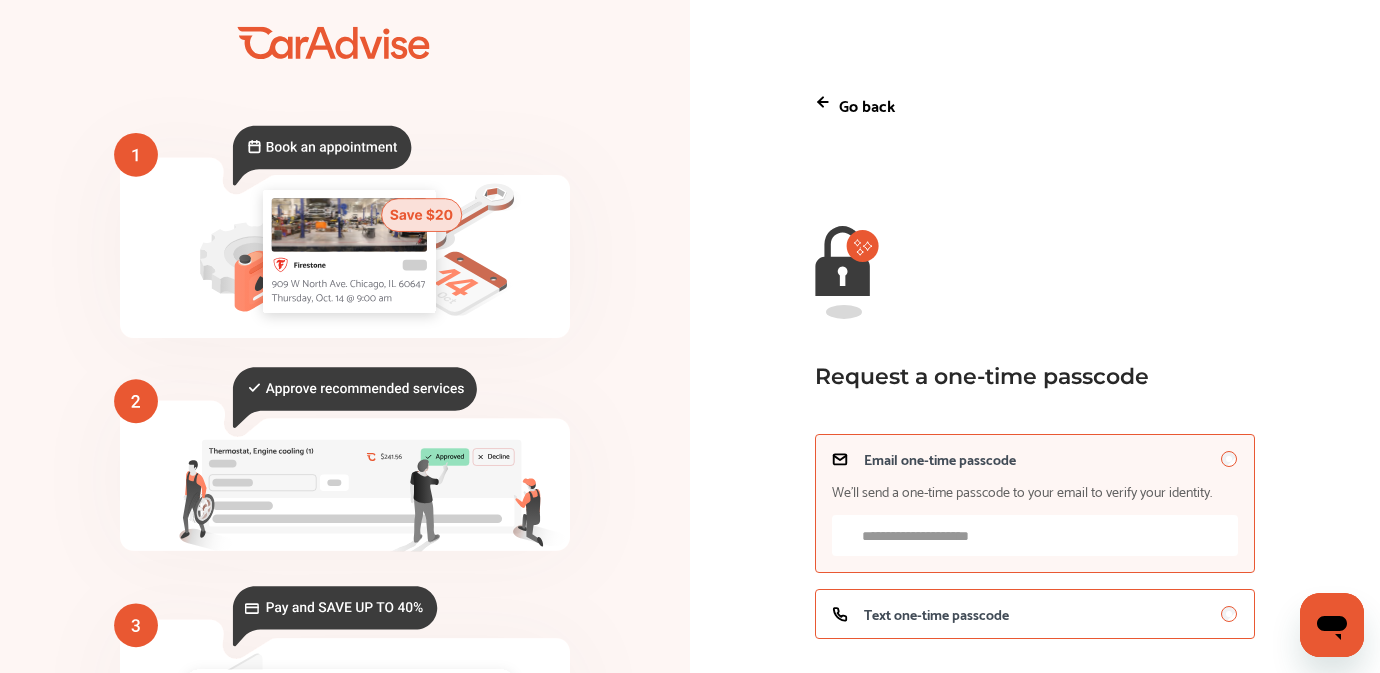 click on "Text one-time passcode" at bounding box center [1035, 614] 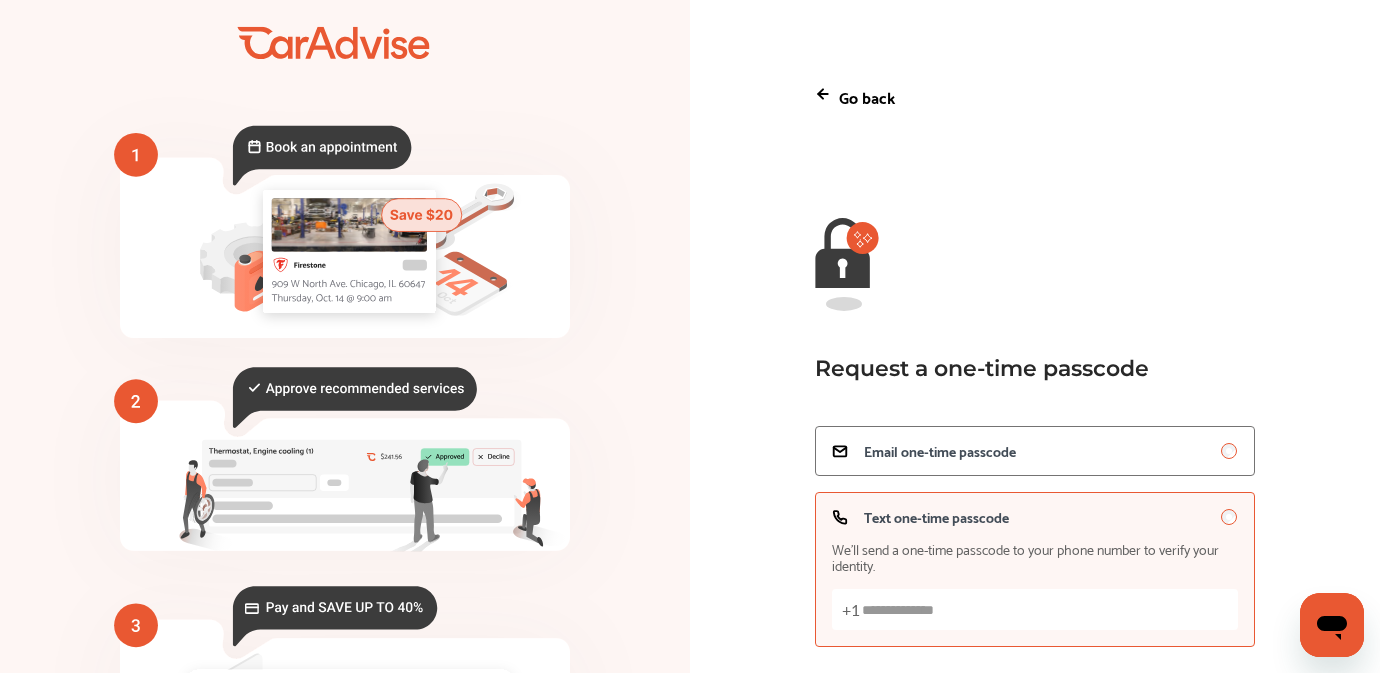 click on "Text one-time passcode We’ll send a one-time passcode to your phone number to verify your identity. +1" at bounding box center (1035, 609) 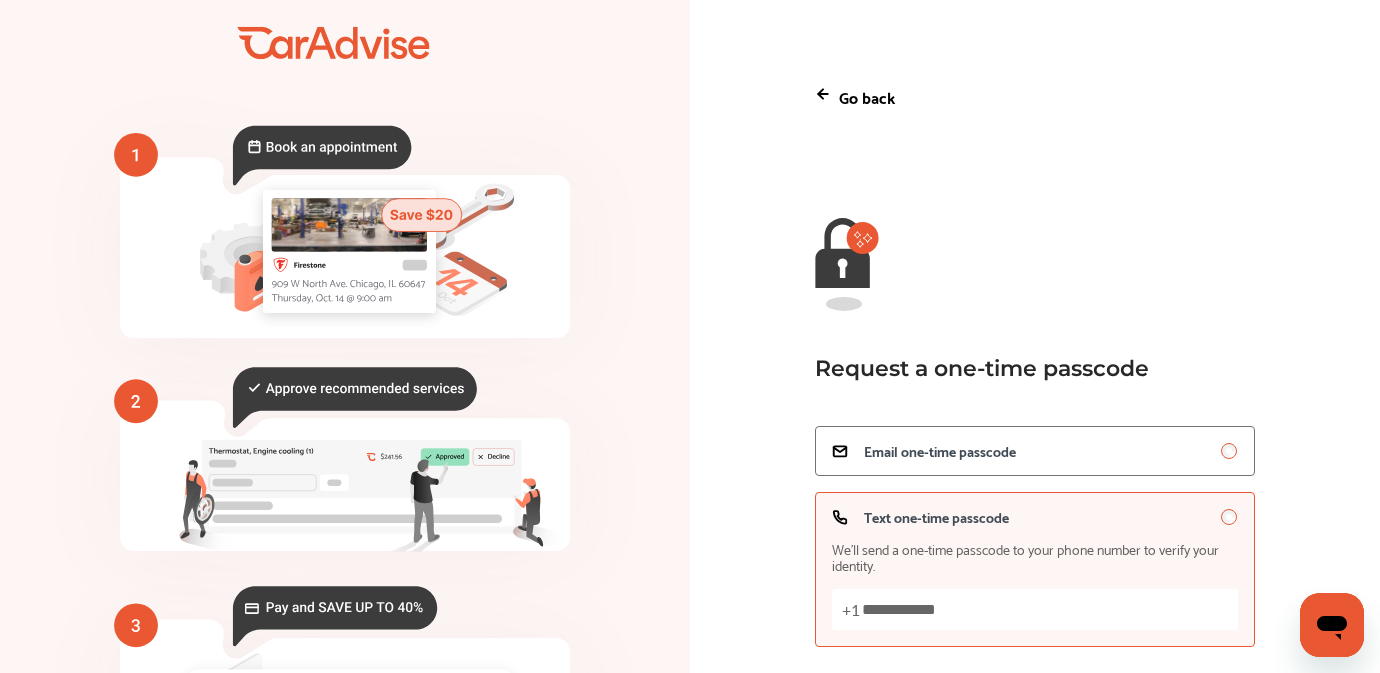 click on "**********" at bounding box center (1035, 609) 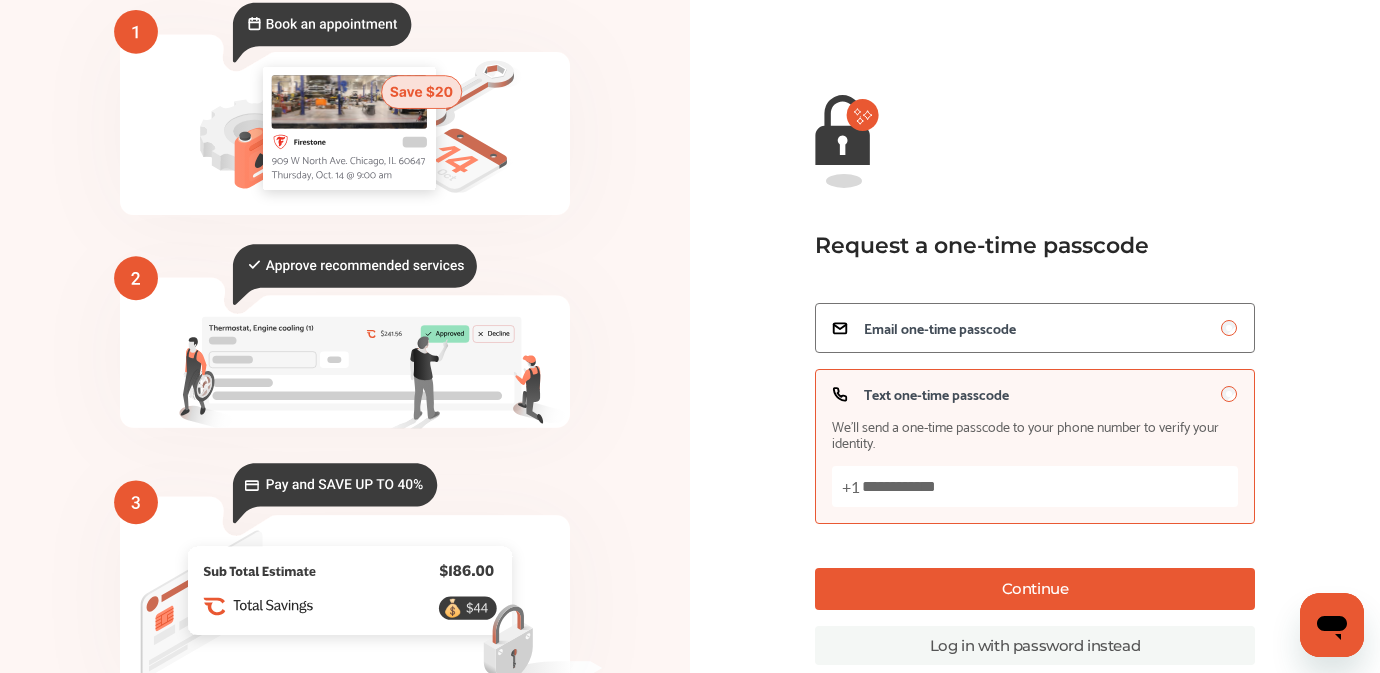scroll, scrollTop: 154, scrollLeft: 0, axis: vertical 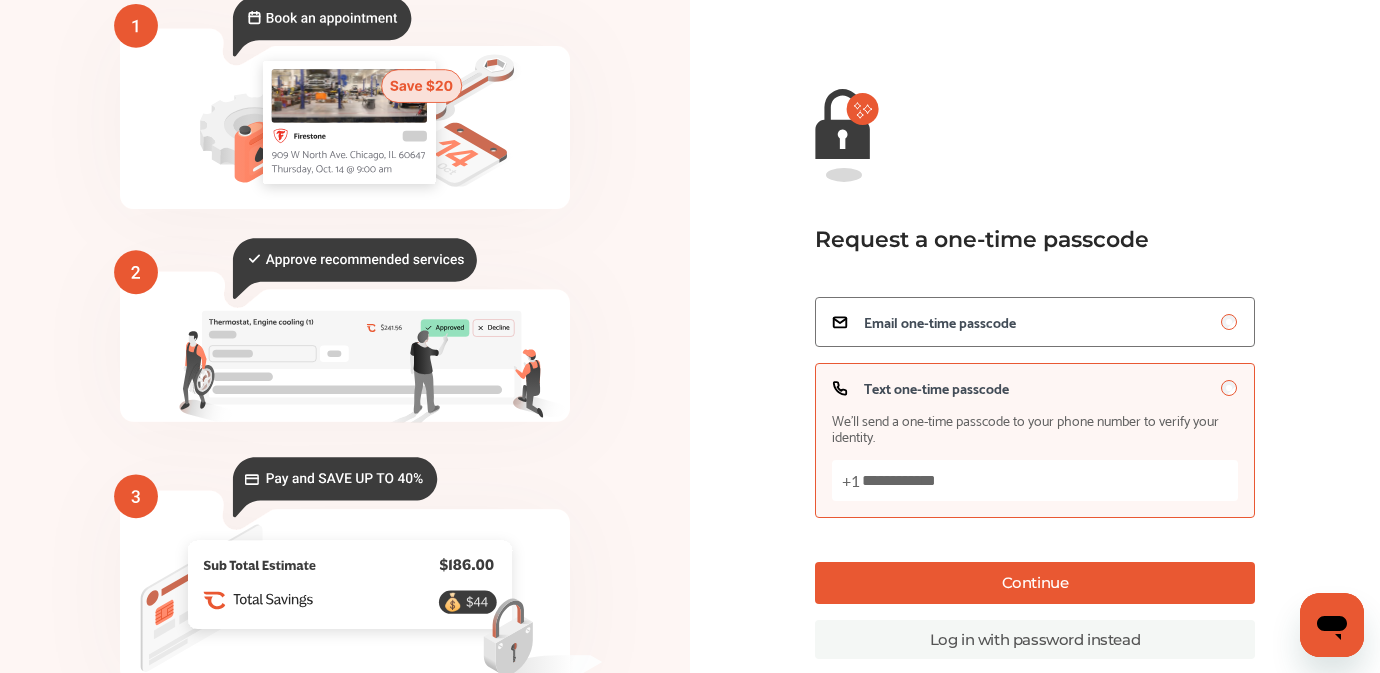 type on "**********" 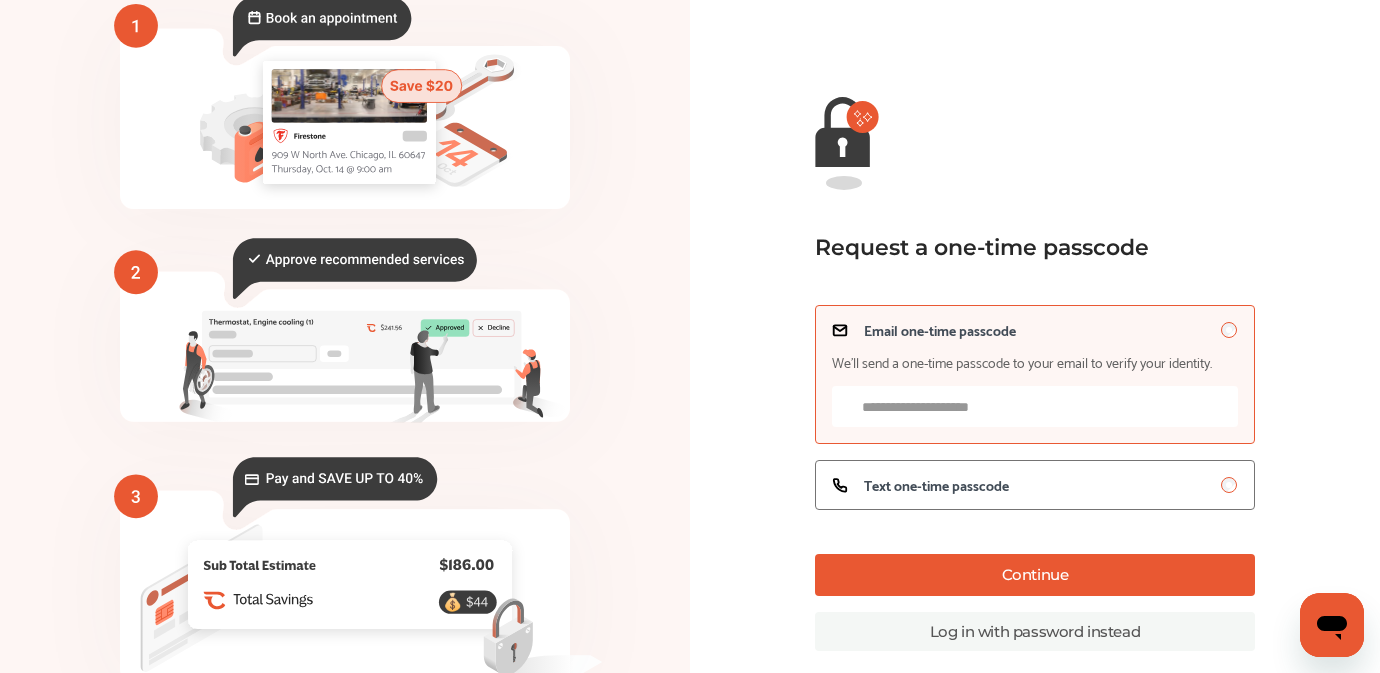 click on "Log in with password instead" at bounding box center (1035, 631) 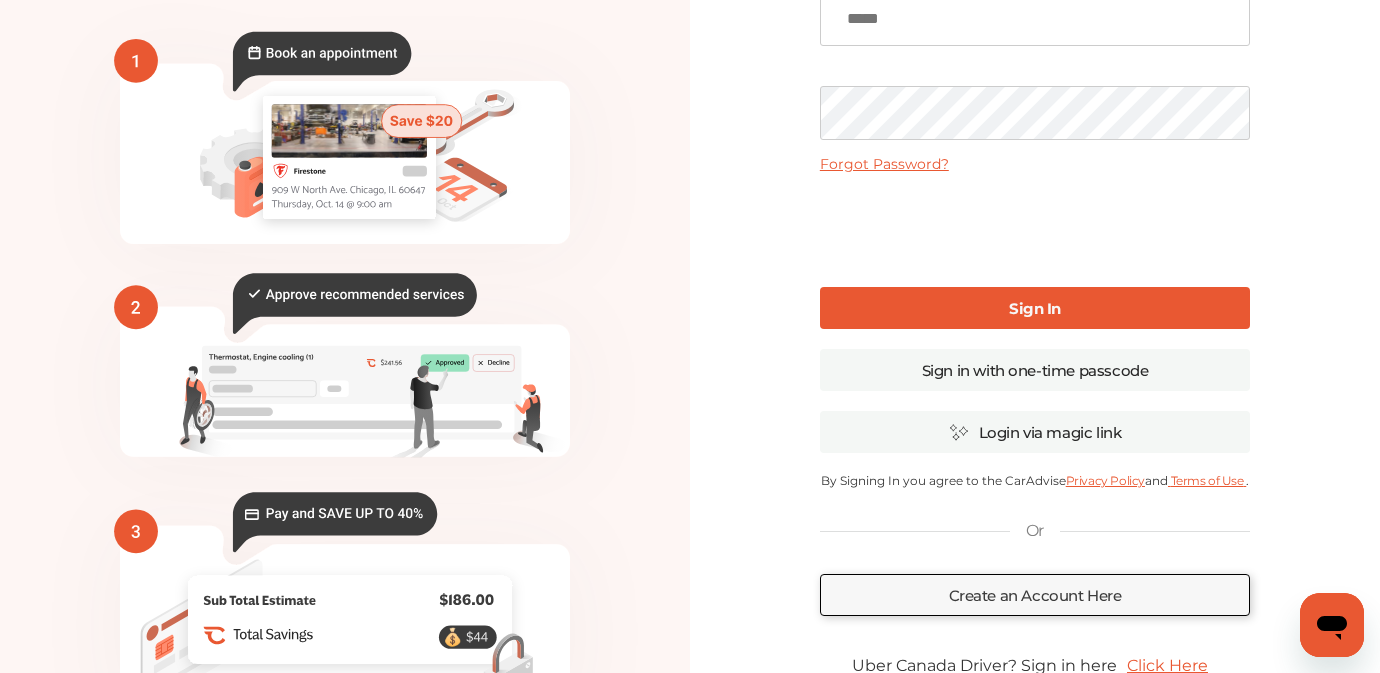 scroll, scrollTop: 0, scrollLeft: 0, axis: both 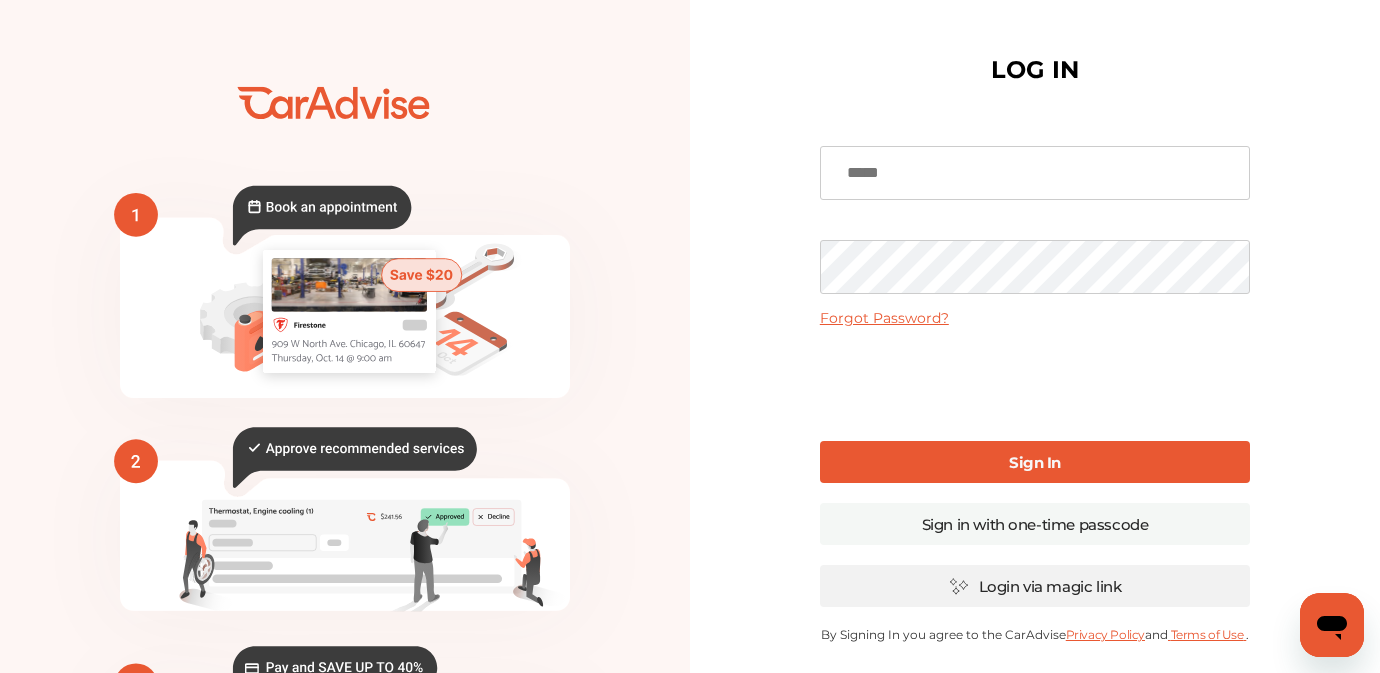 click on "Login via magic link" at bounding box center (1035, 586) 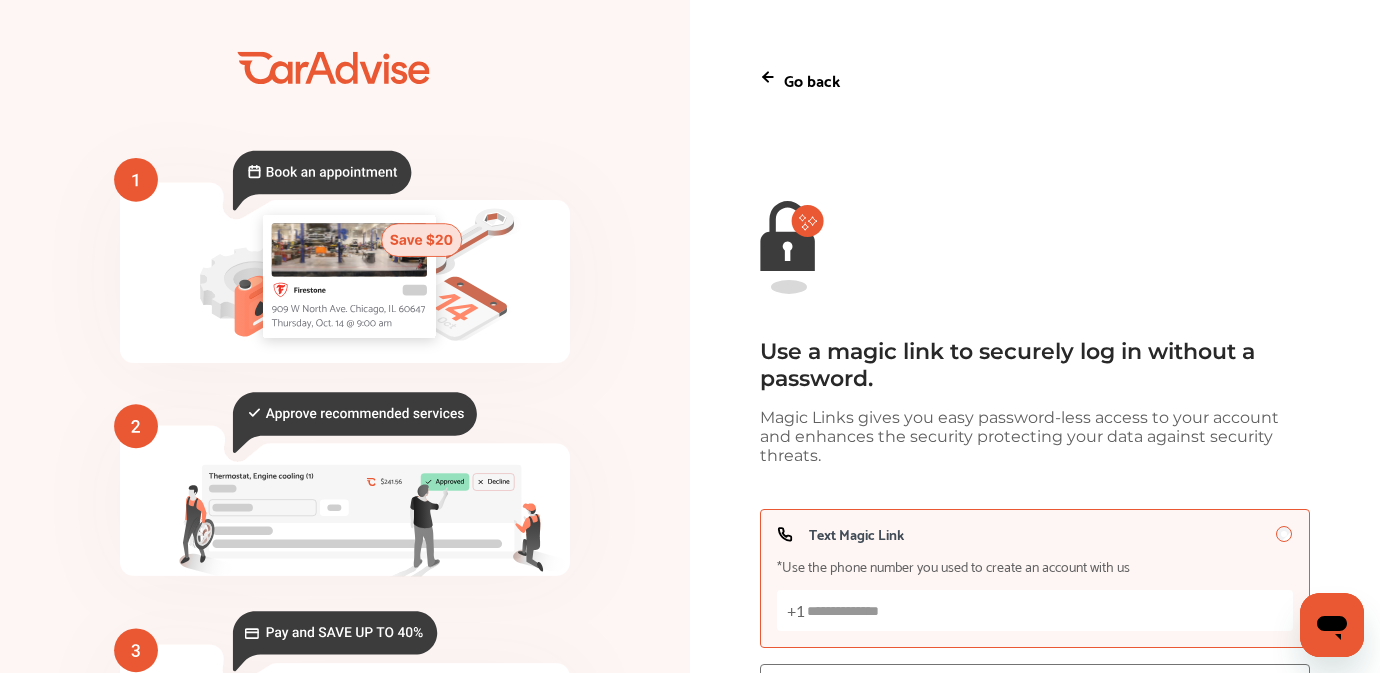 click on "Text Magic Link *Use the phone number you used to create an account with us +1" at bounding box center [1034, 610] 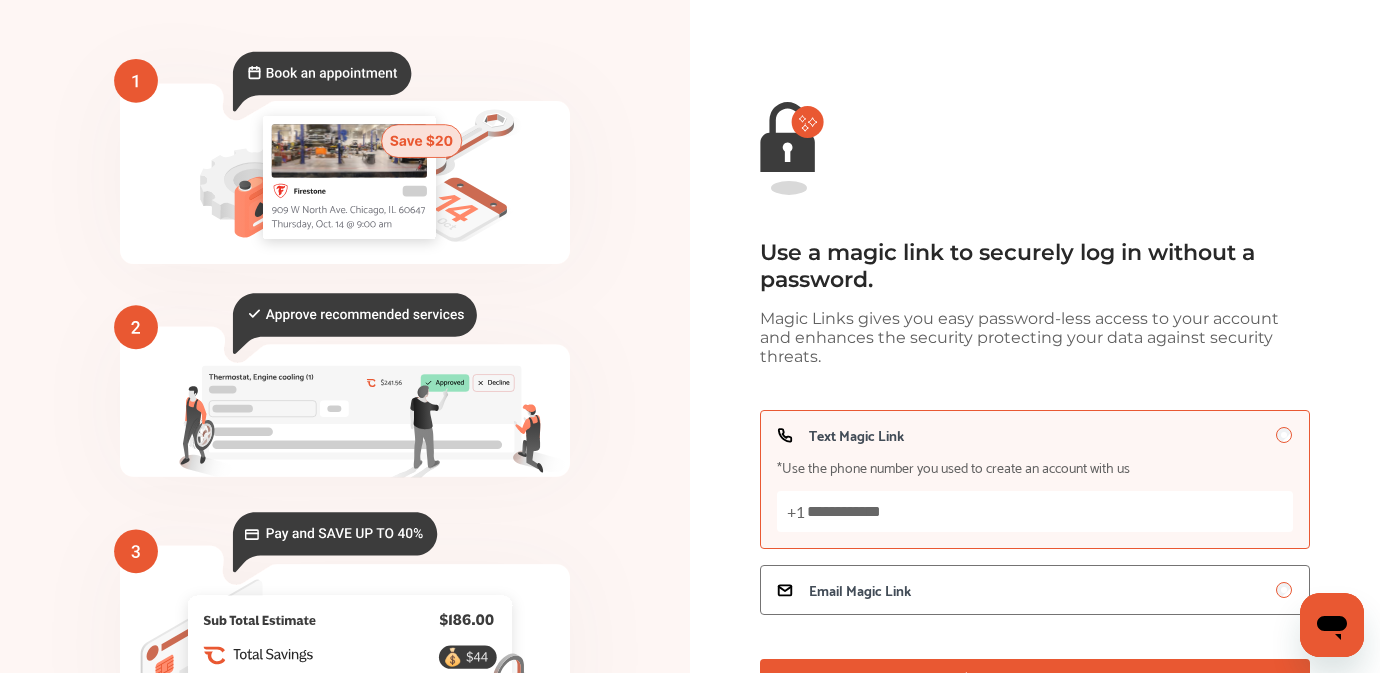 scroll, scrollTop: 116, scrollLeft: 0, axis: vertical 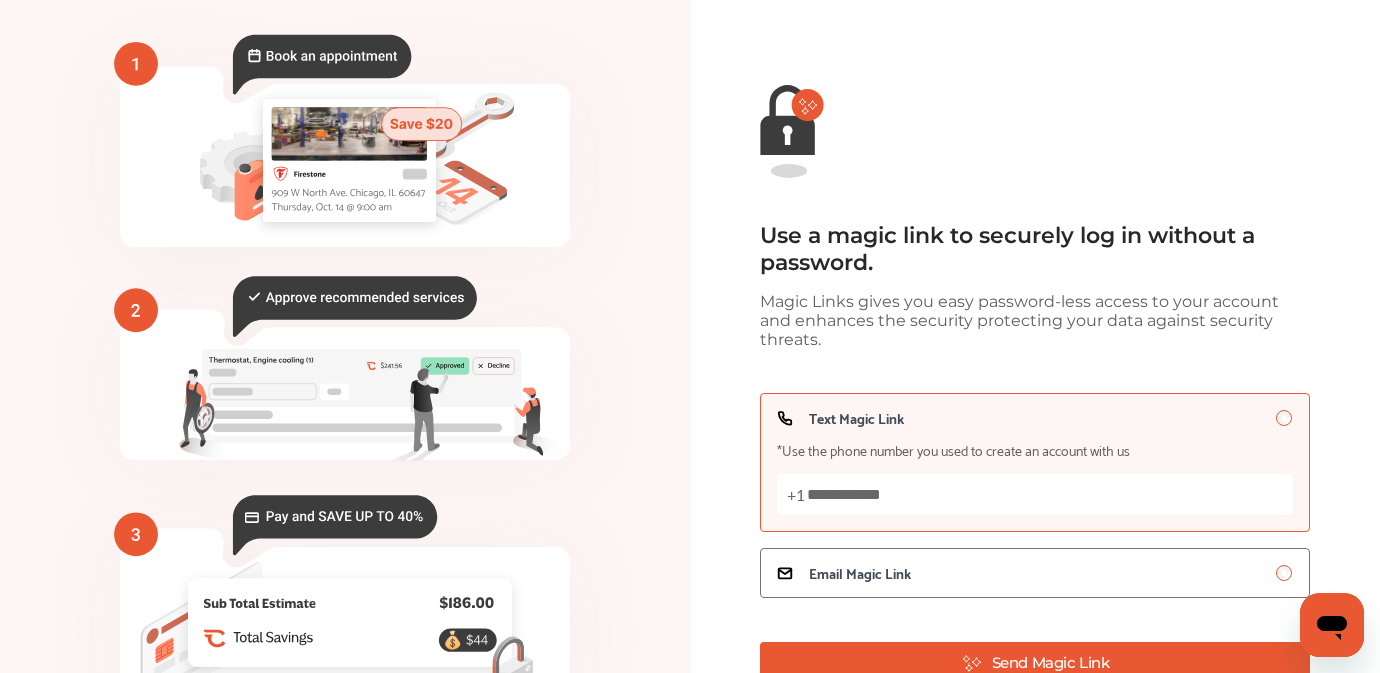 type on "**********" 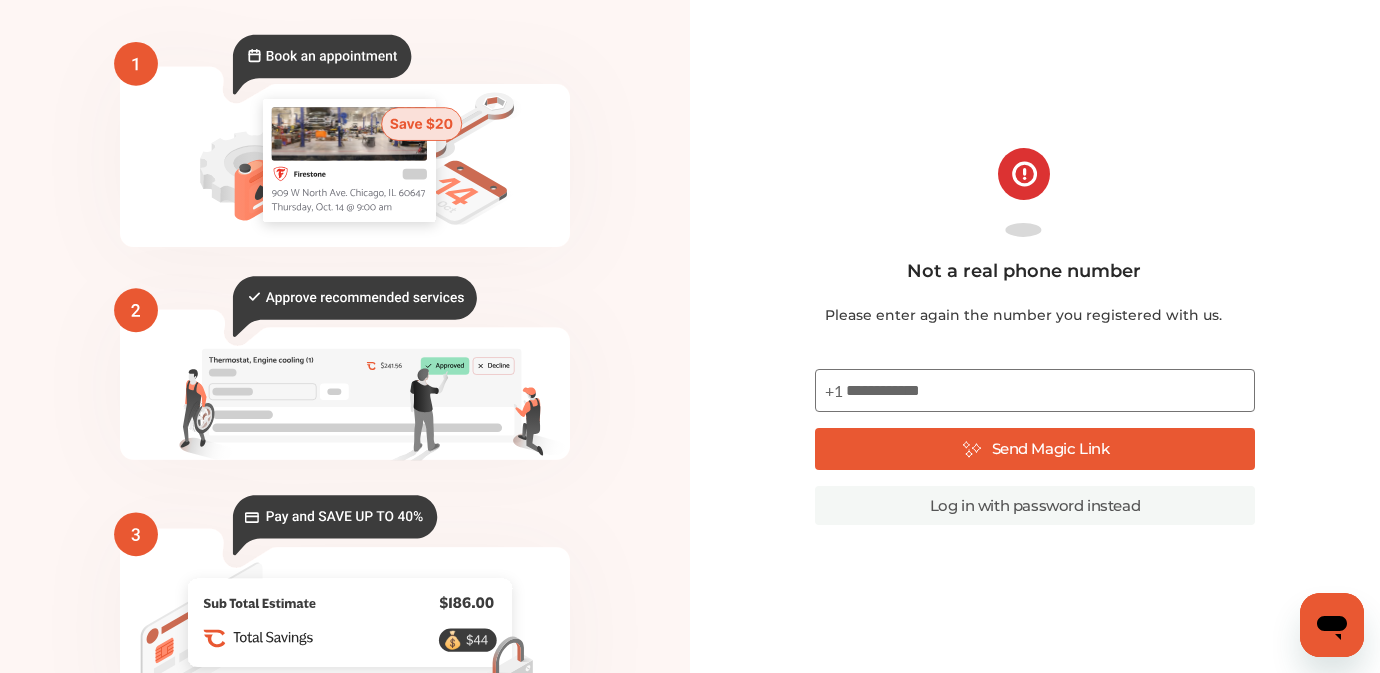 click on "**********" at bounding box center [1035, 390] 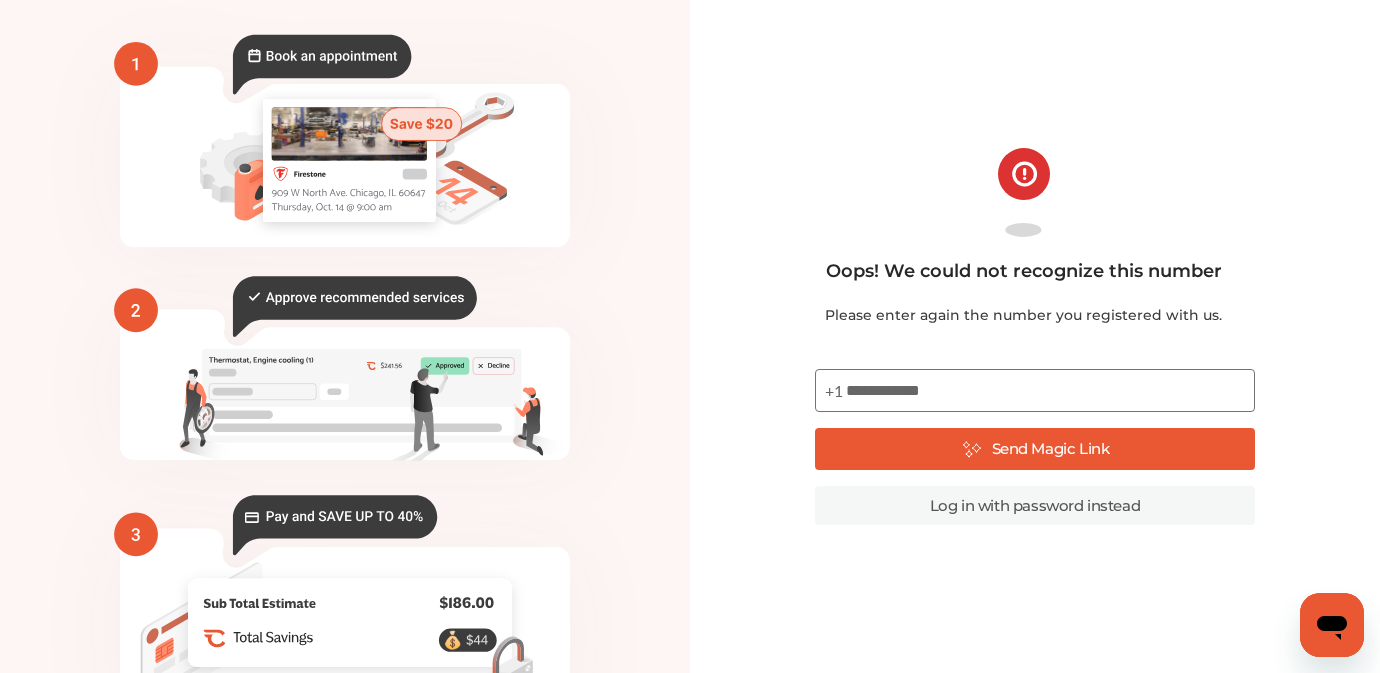 click on "Send Magic Link" at bounding box center (1035, 449) 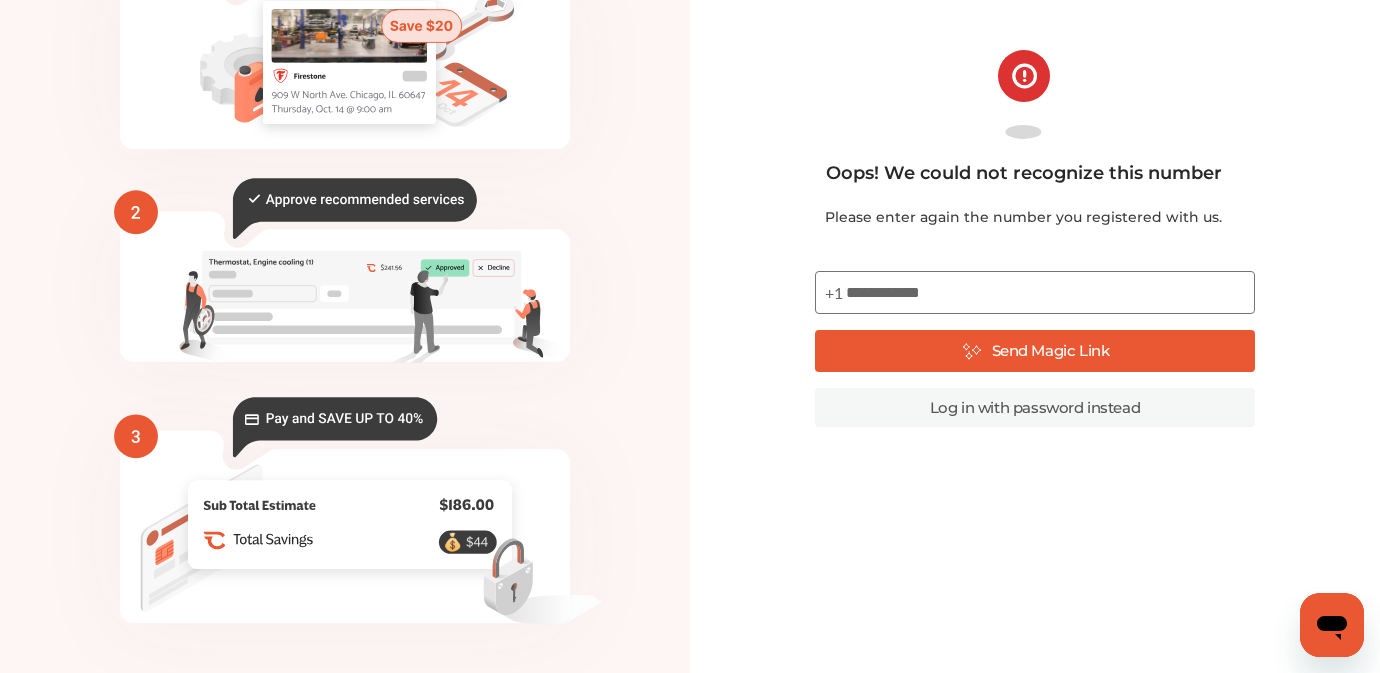 scroll, scrollTop: 231, scrollLeft: 0, axis: vertical 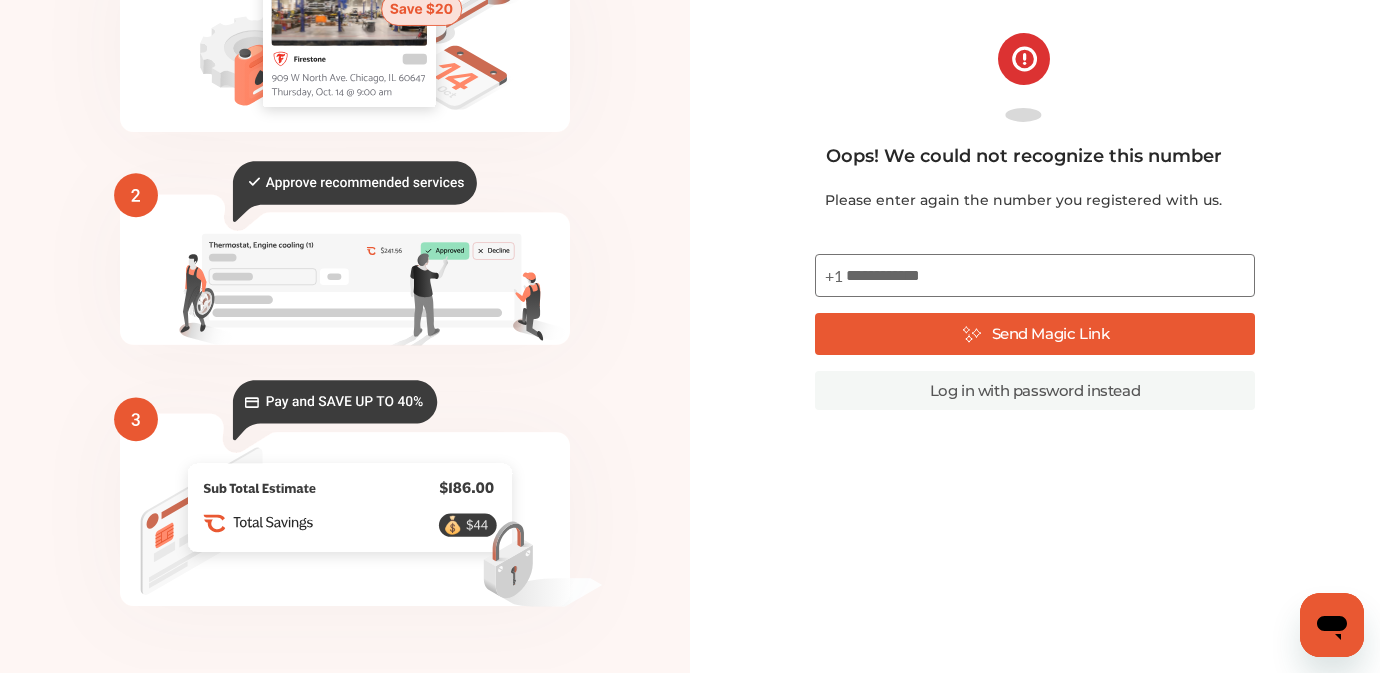 click on "Log in with password instead" at bounding box center [1035, 390] 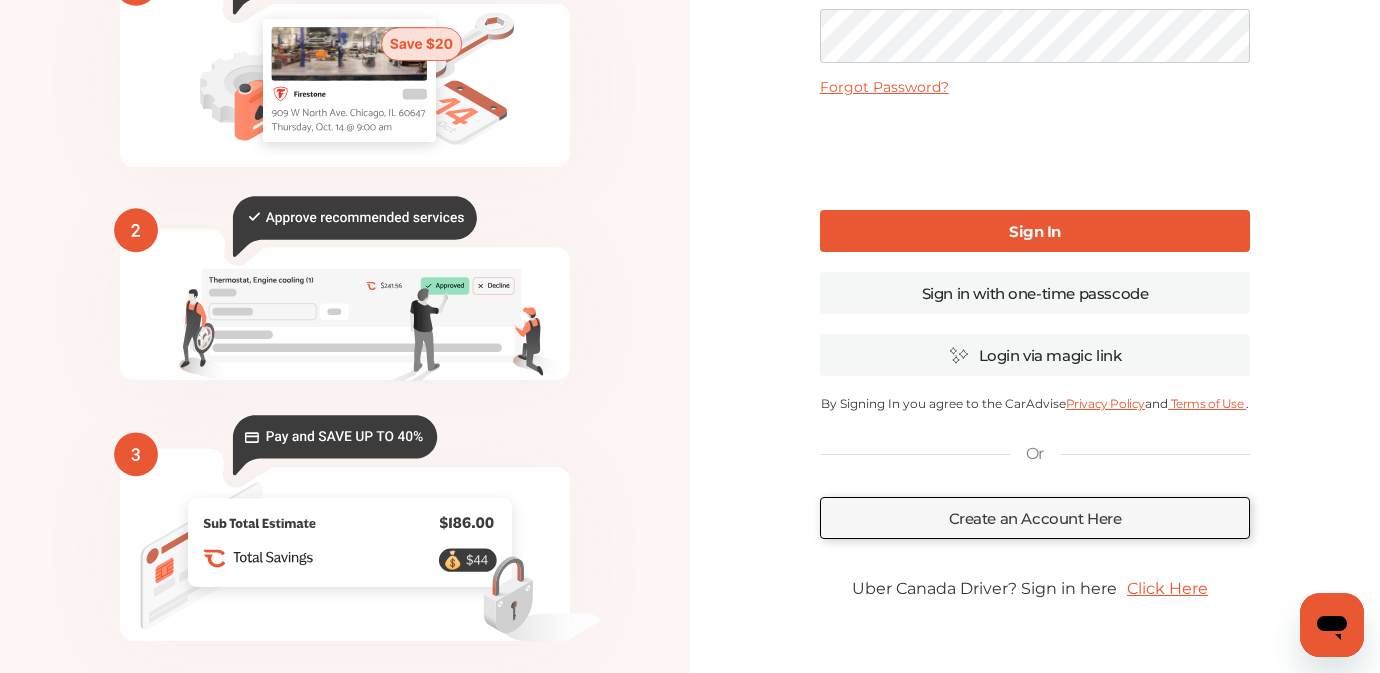 scroll, scrollTop: 0, scrollLeft: 0, axis: both 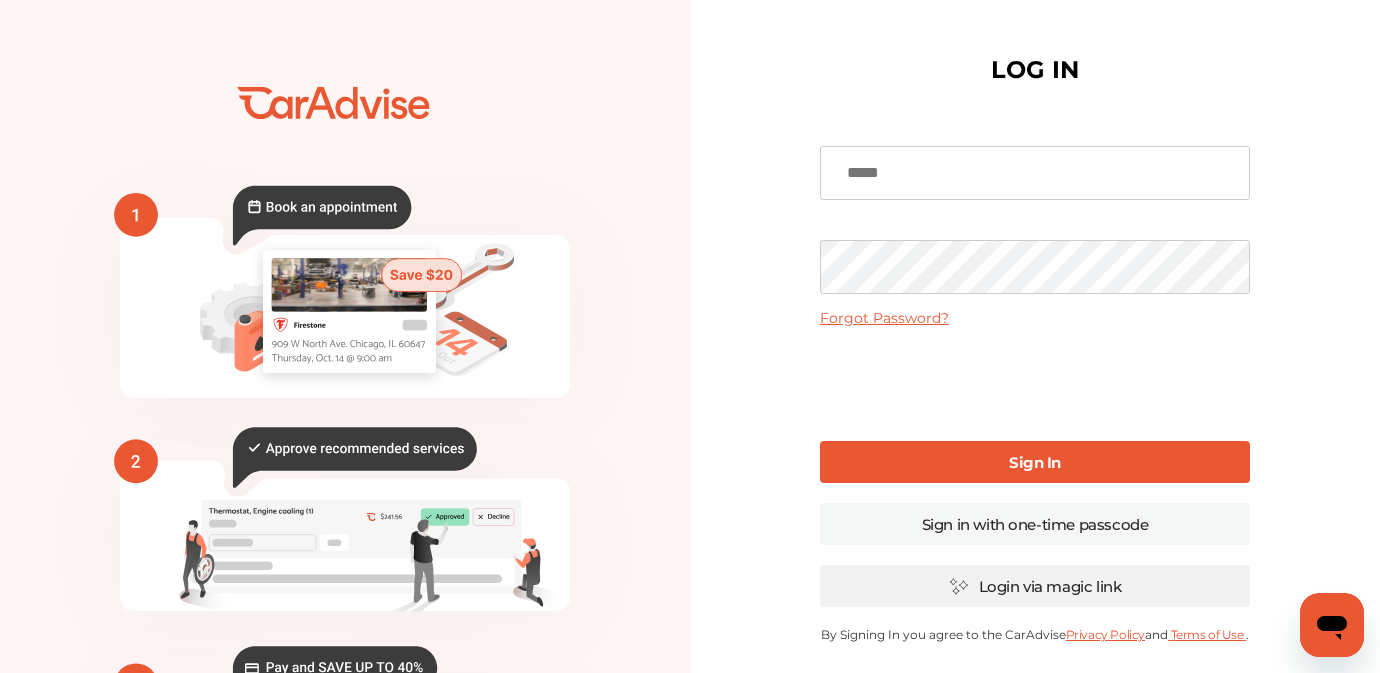 click on "Login via magic link" at bounding box center (1035, 586) 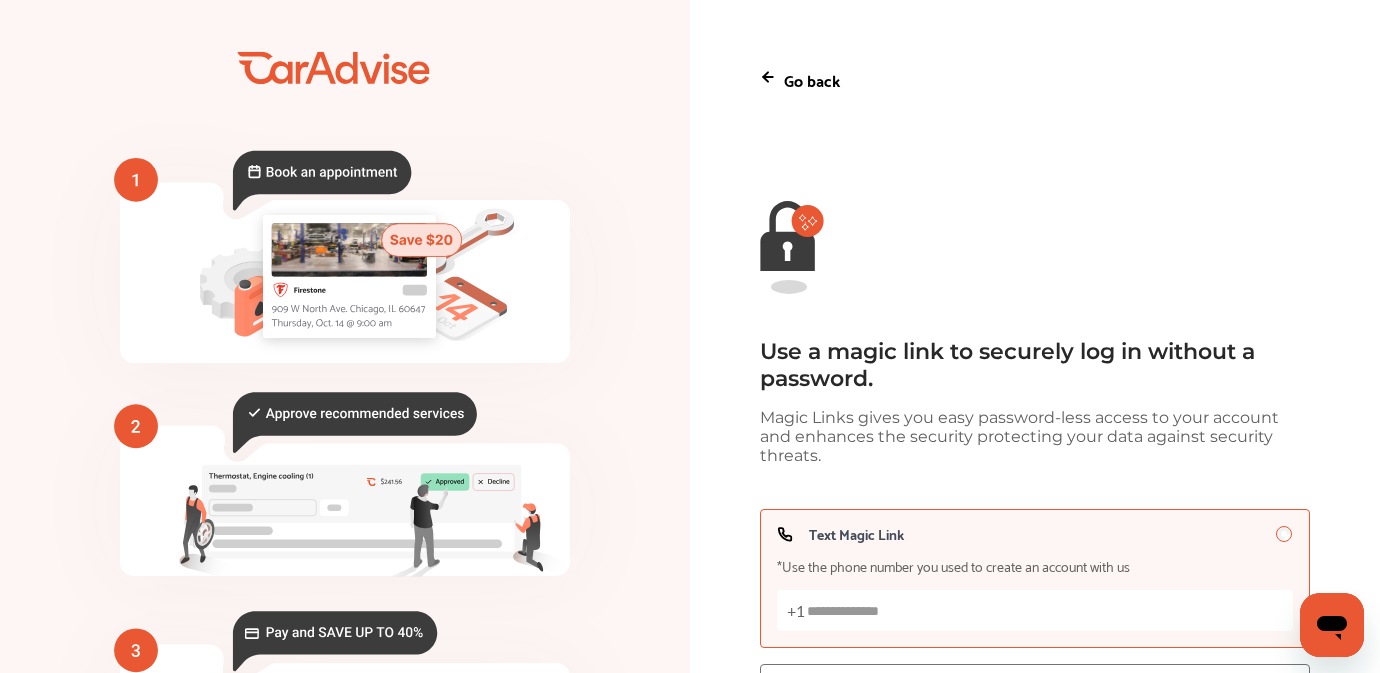 click on "Text Magic Link *Use the phone number you used to create an account with us +1" at bounding box center (1034, 610) 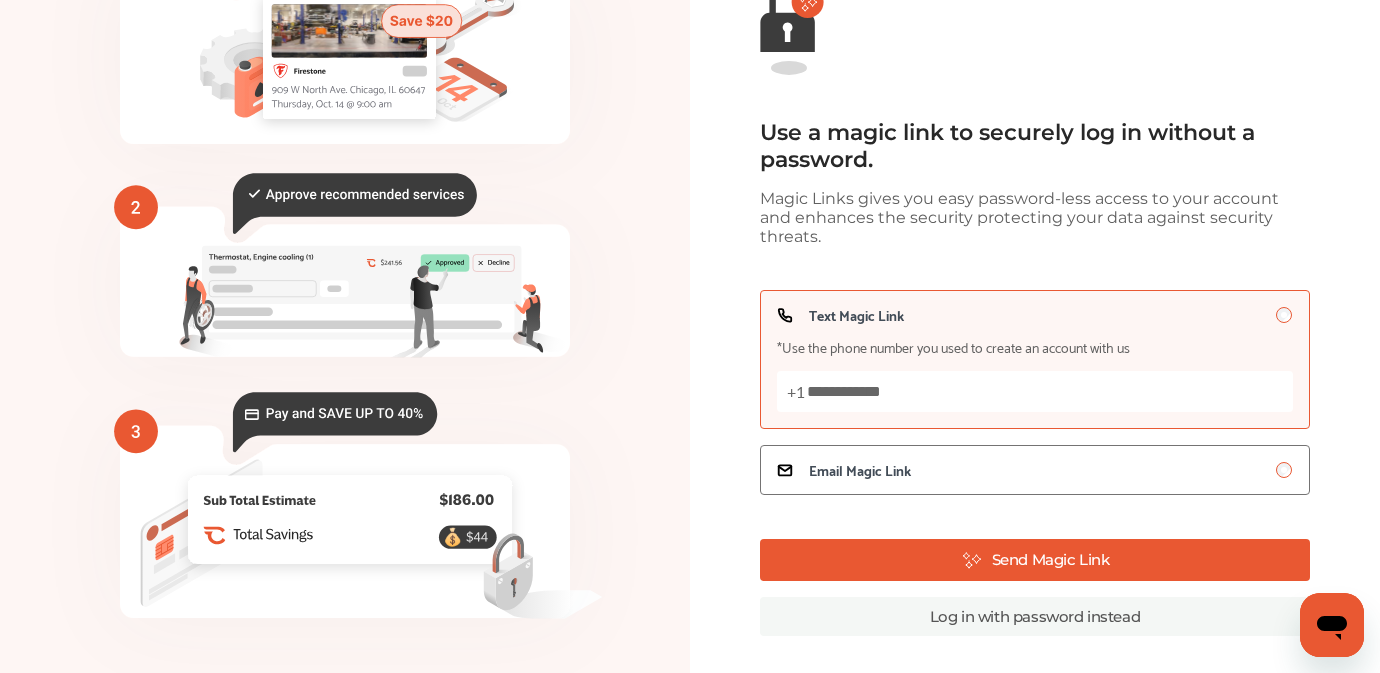 drag, startPoint x: 1388, startPoint y: 445, endPoint x: 52, endPoint y: 16, distance: 1403.1881 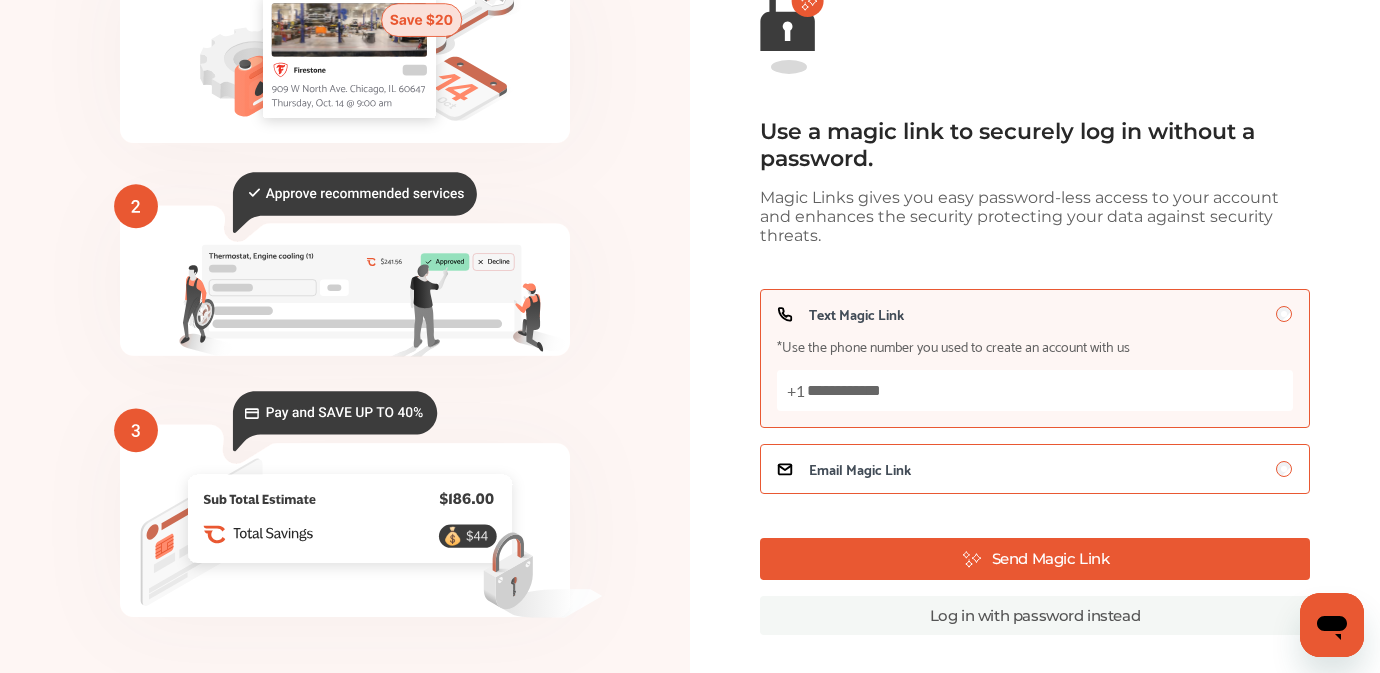 type on "**********" 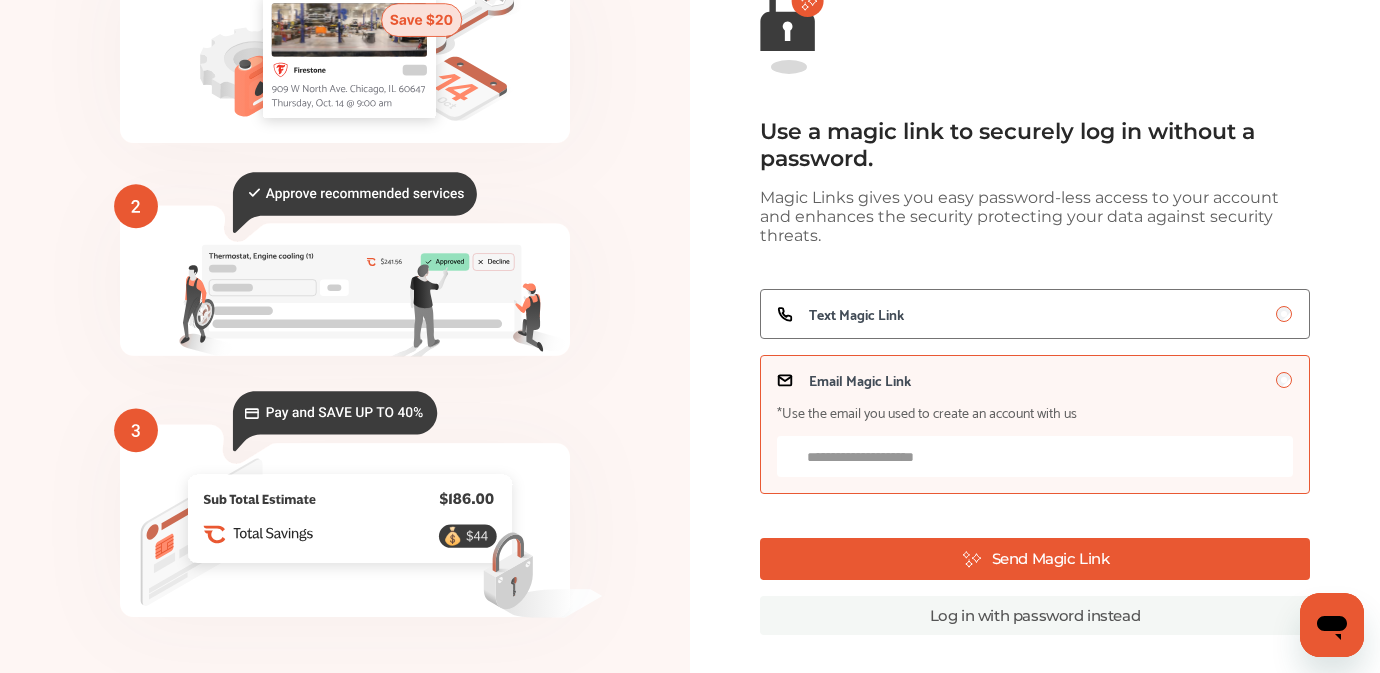 click on "Email Magic Link *Use the email you used to create an account with us" at bounding box center (1034, 456) 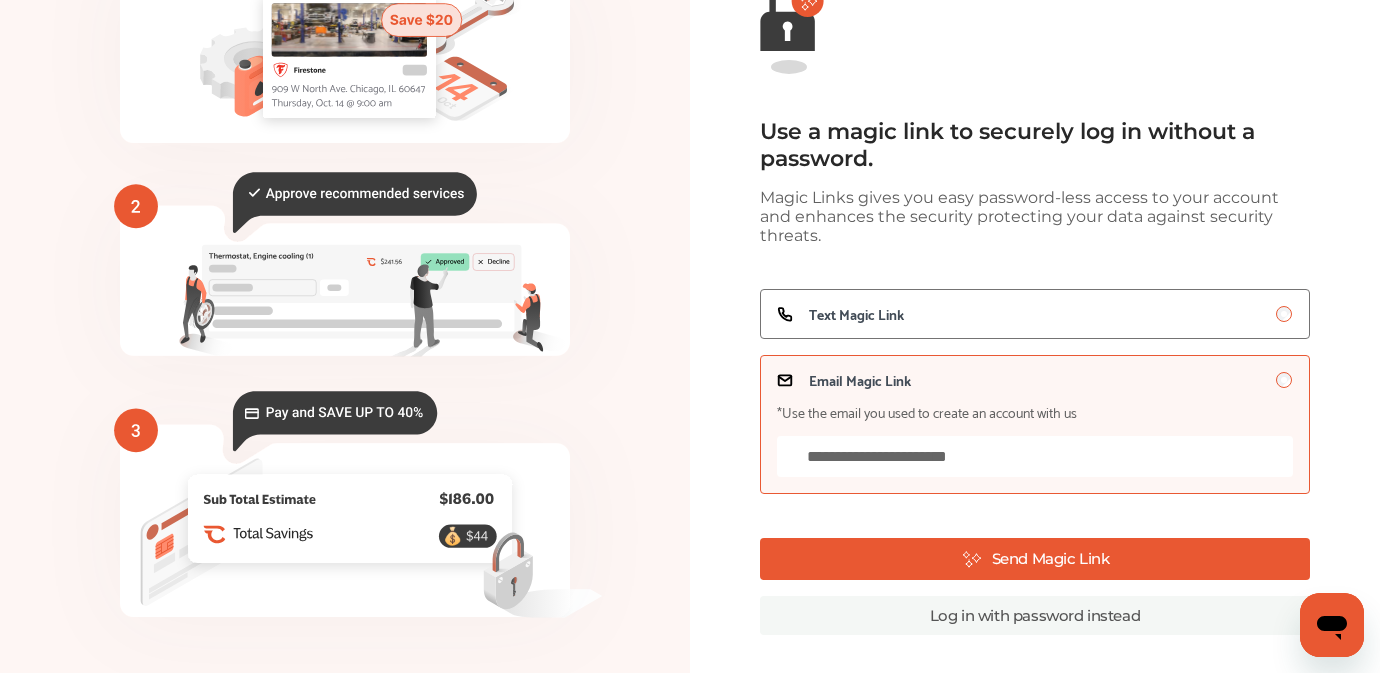 type on "**********" 